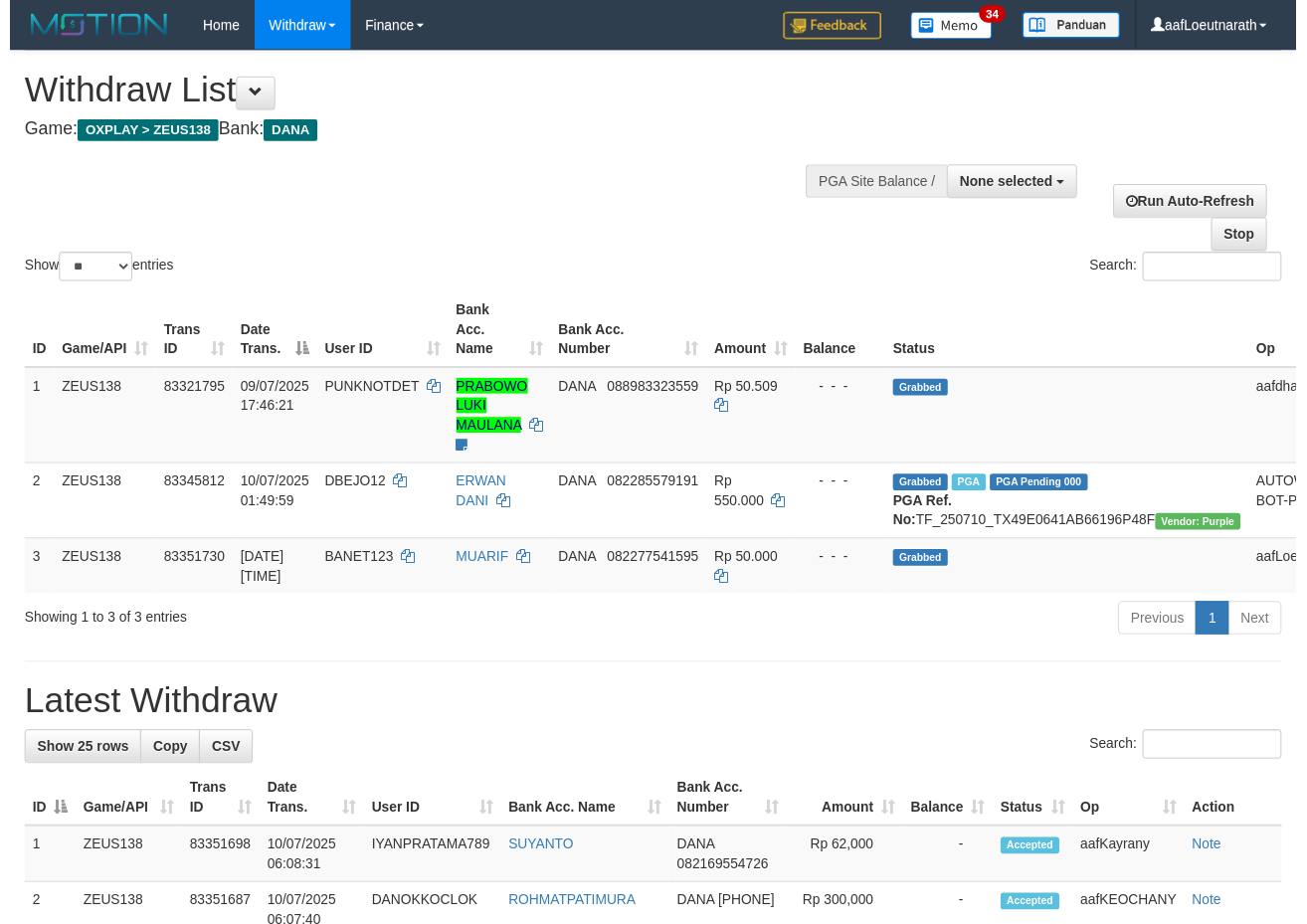 scroll, scrollTop: 0, scrollLeft: 0, axis: both 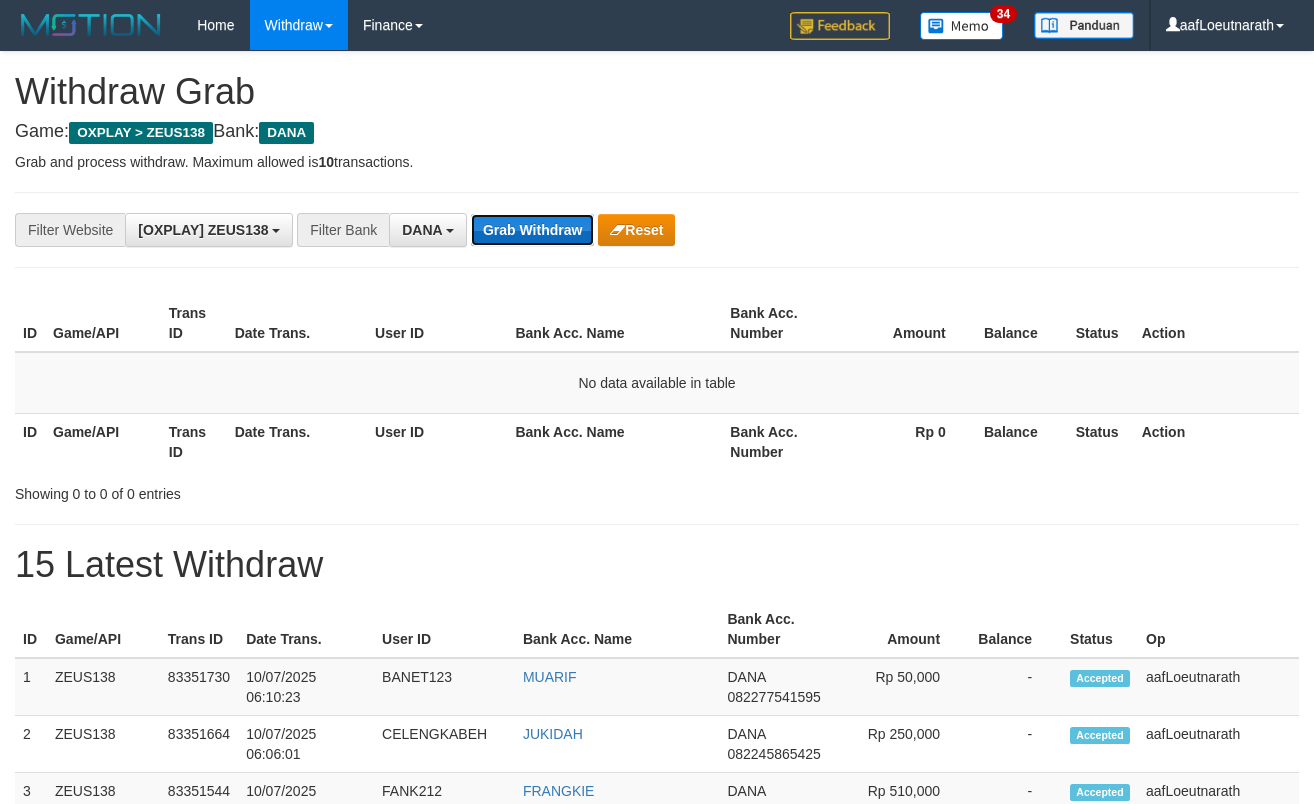 click on "Grab Withdraw" at bounding box center [532, 230] 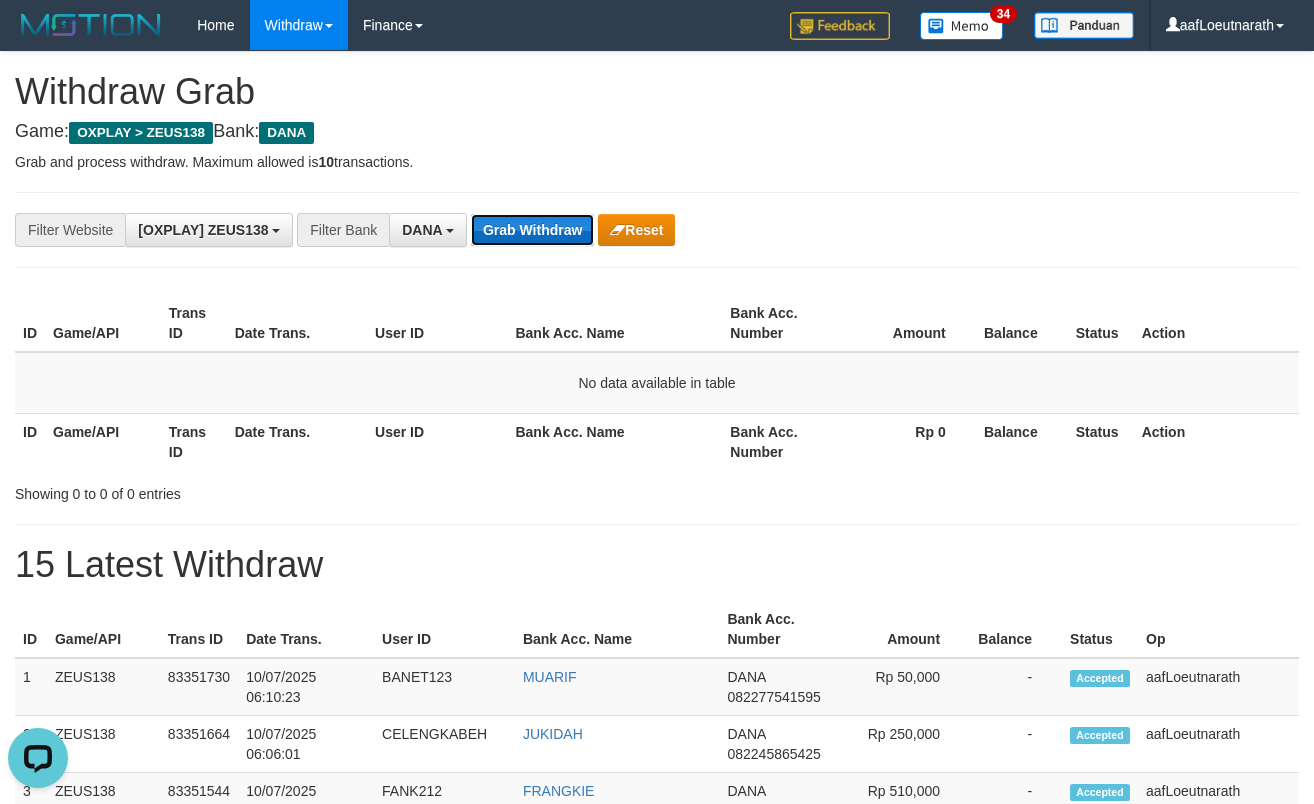 scroll, scrollTop: 0, scrollLeft: 0, axis: both 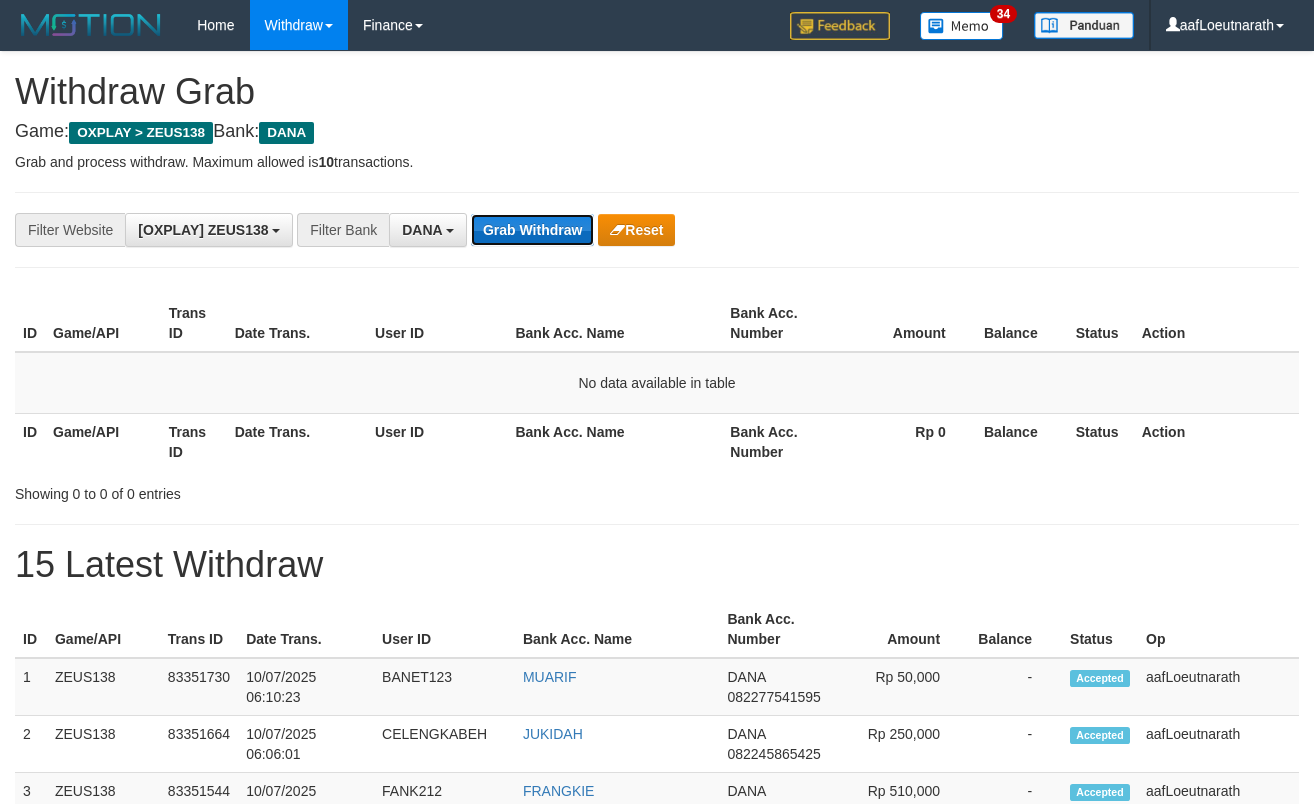 click on "Grab Withdraw" at bounding box center (532, 230) 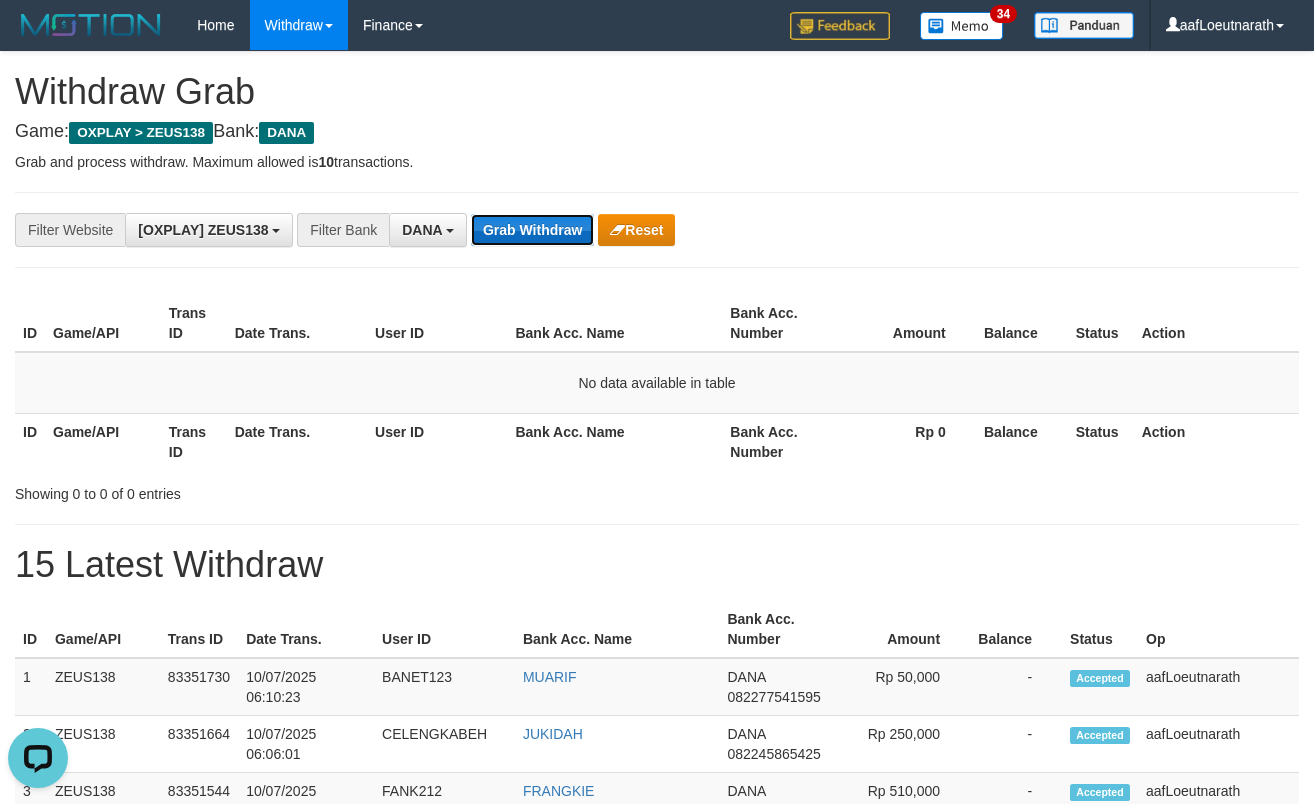 scroll, scrollTop: 0, scrollLeft: 0, axis: both 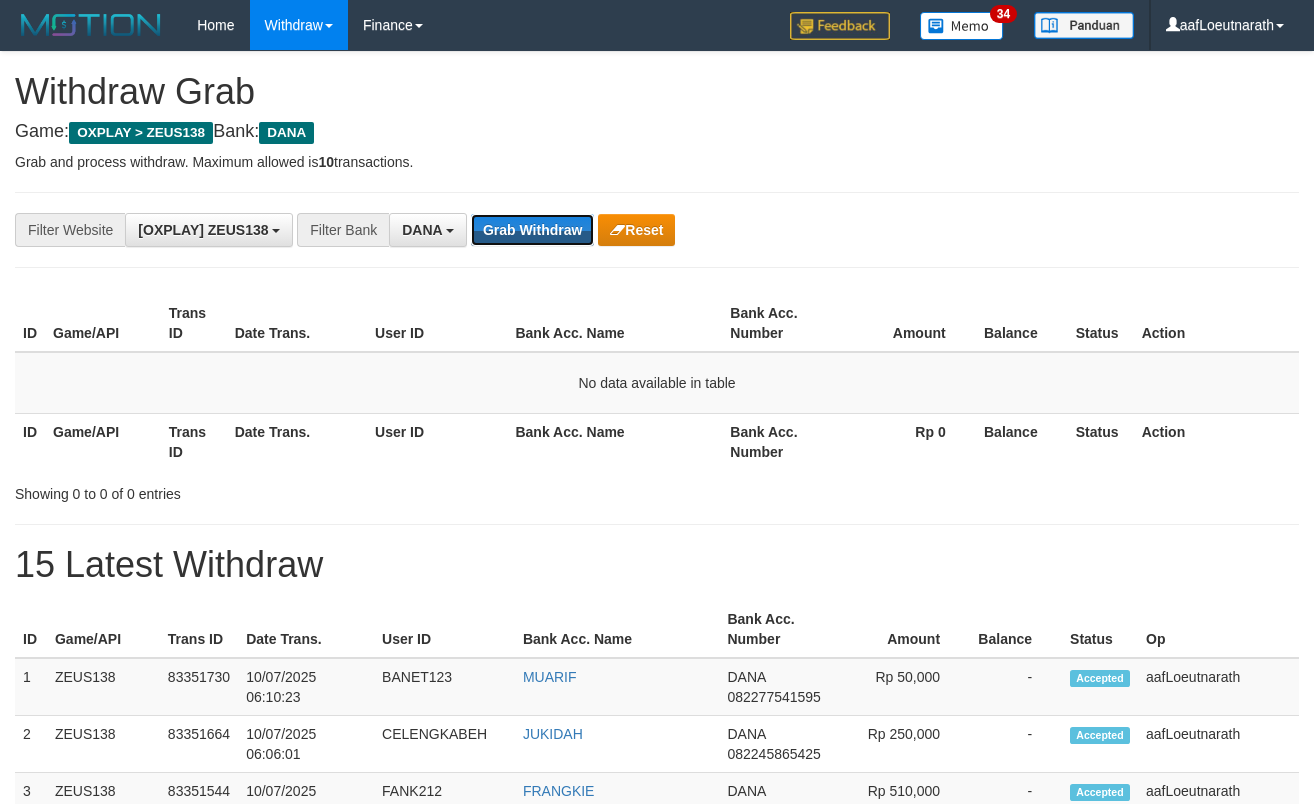 click on "Grab Withdraw" at bounding box center (532, 230) 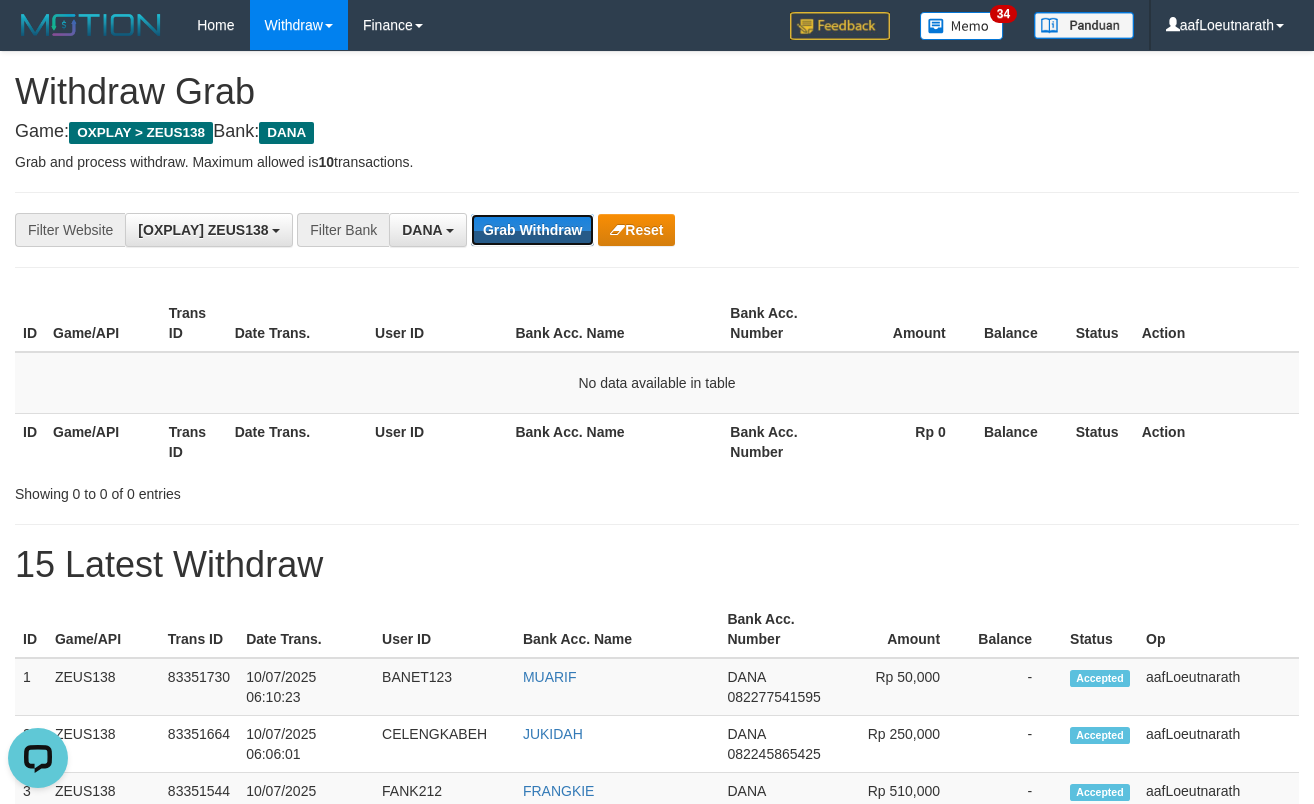 scroll, scrollTop: 0, scrollLeft: 0, axis: both 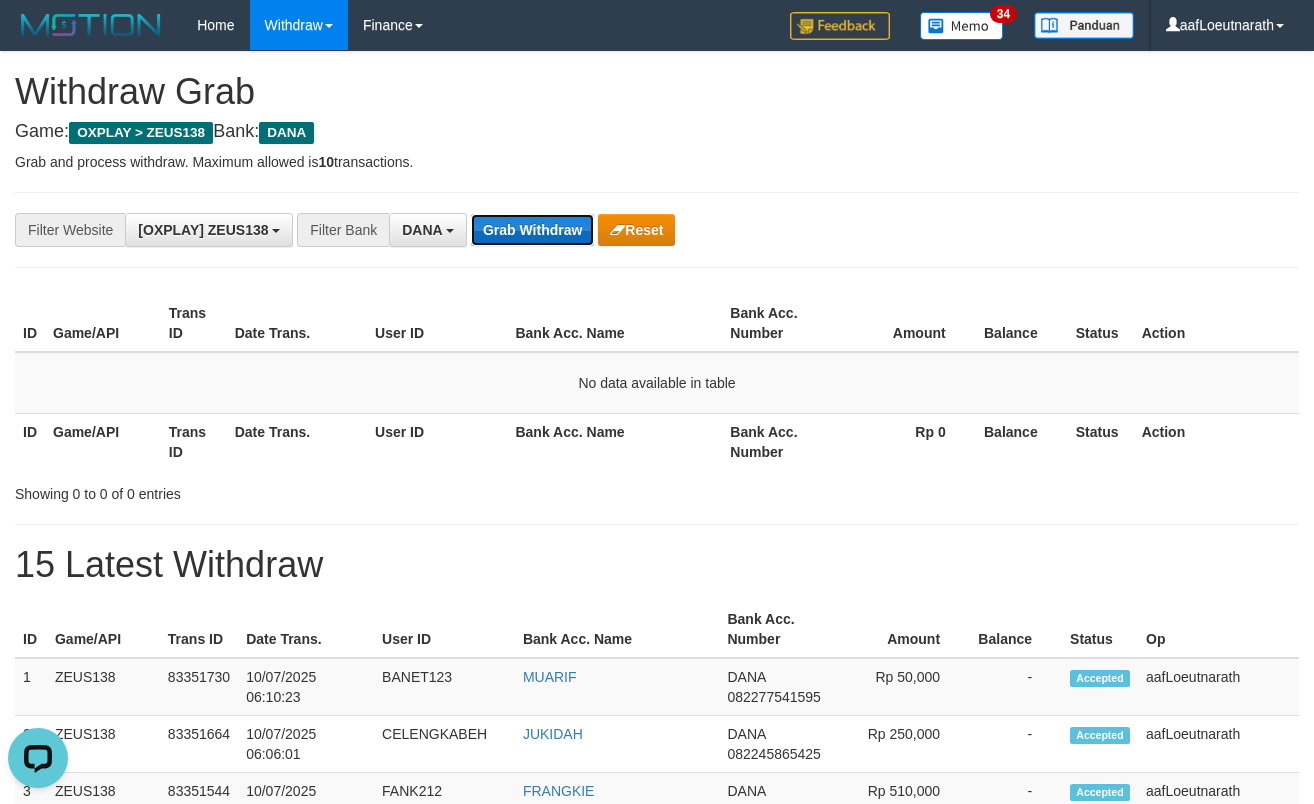 drag, startPoint x: 0, startPoint y: 0, endPoint x: 530, endPoint y: 235, distance: 579.7629 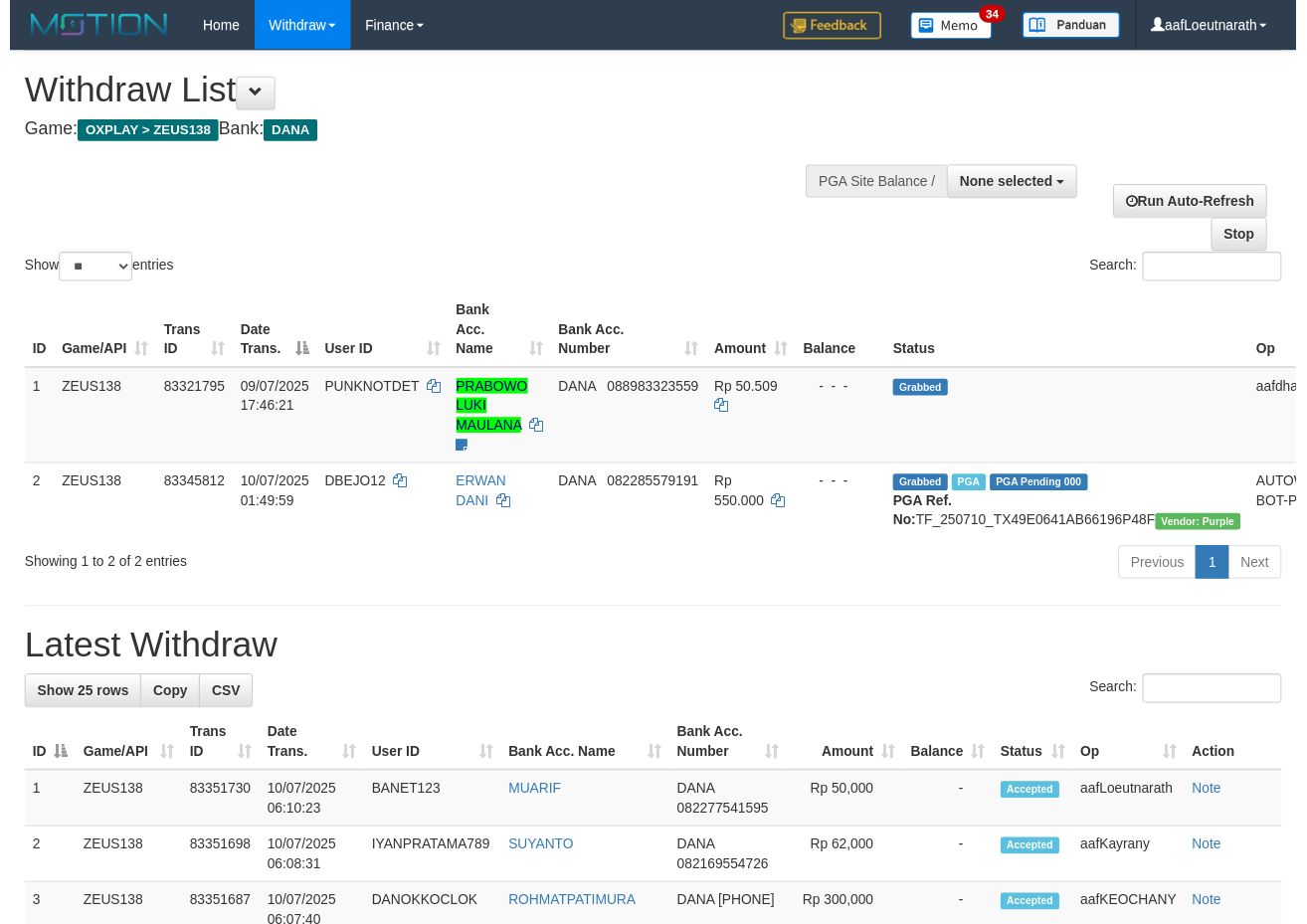 scroll, scrollTop: 0, scrollLeft: 0, axis: both 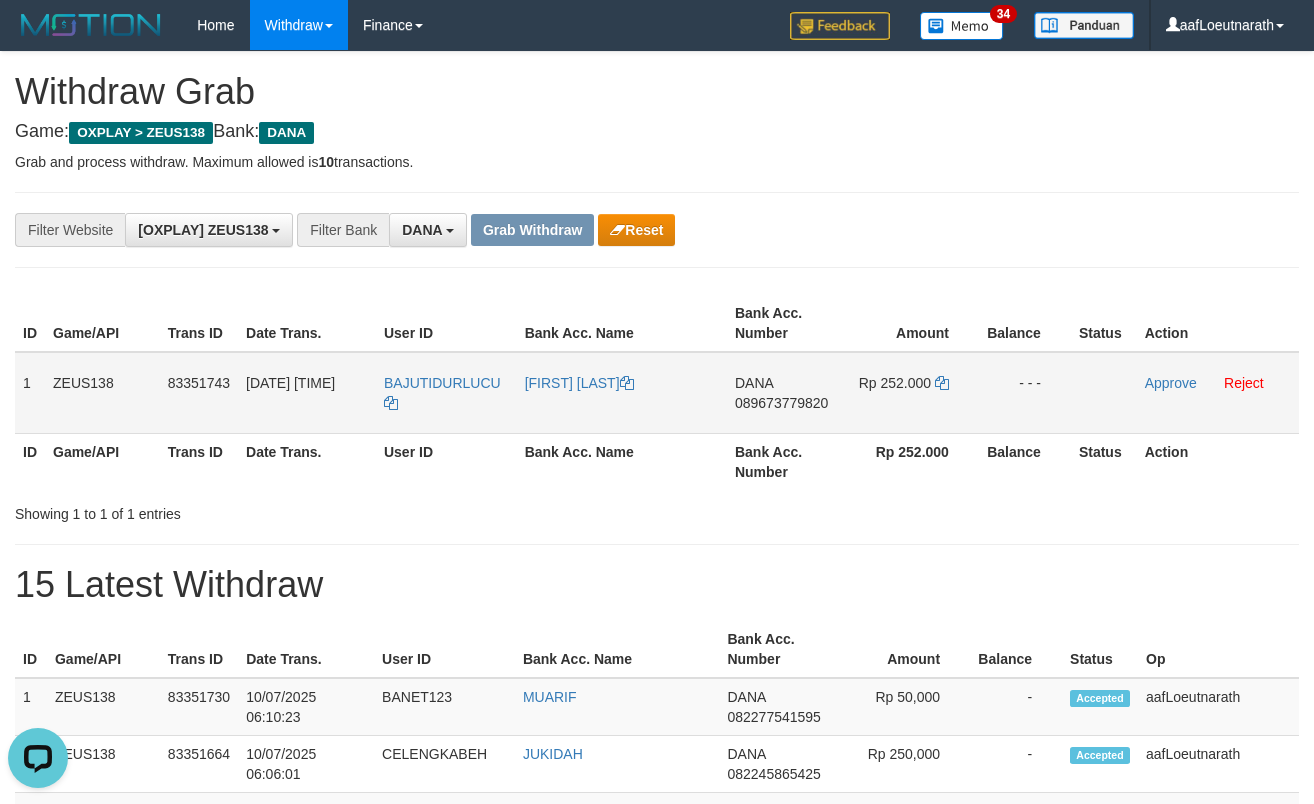 click on "BAJUTIDURLUCU" at bounding box center [446, 393] 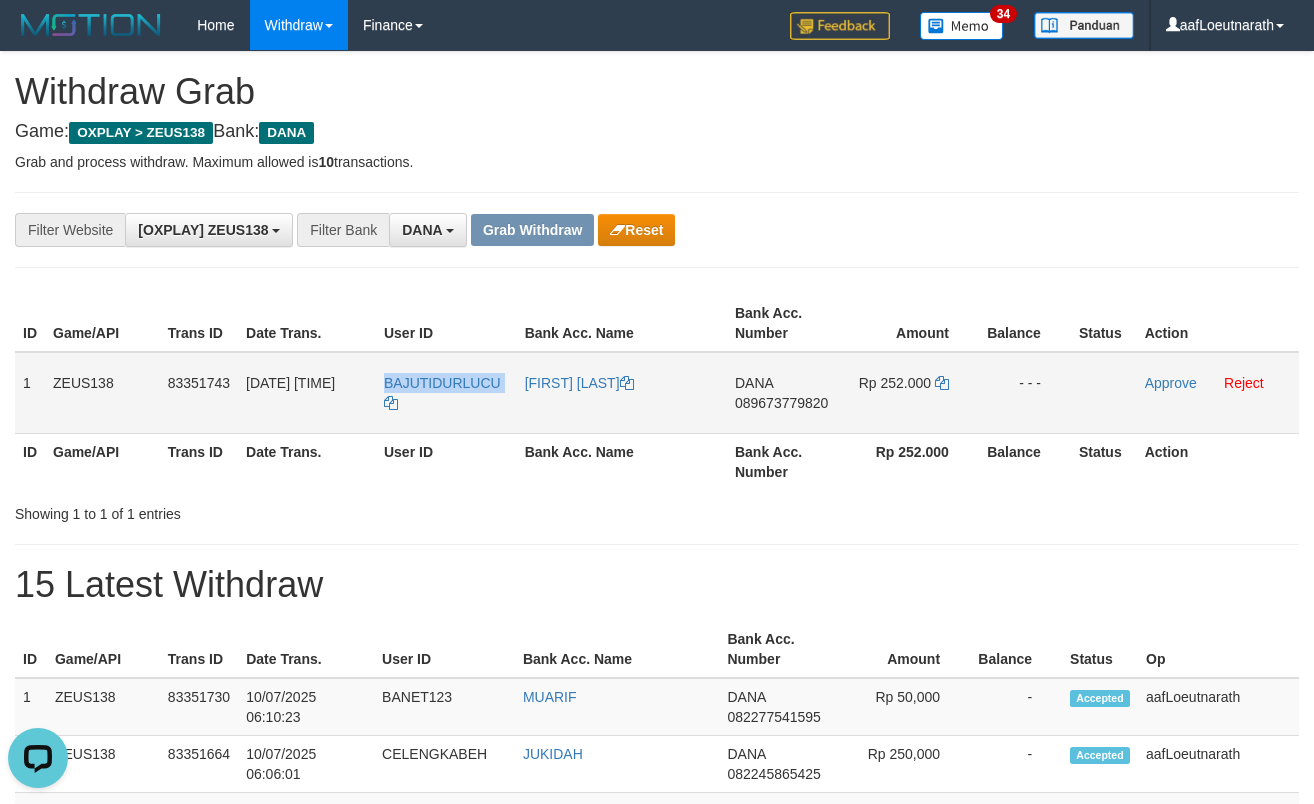 click on "BAJUTIDURLUCU" at bounding box center [446, 393] 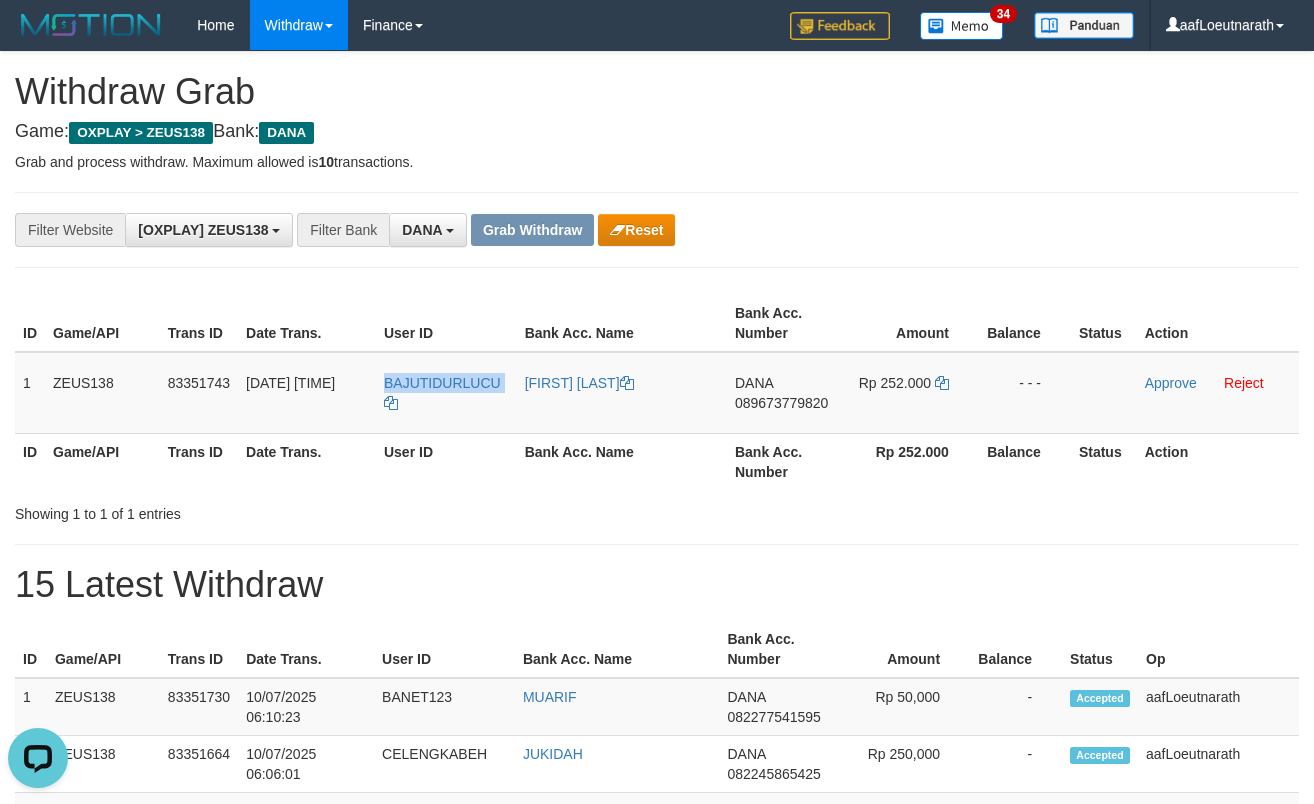copy on "BAJUTIDURLUCU" 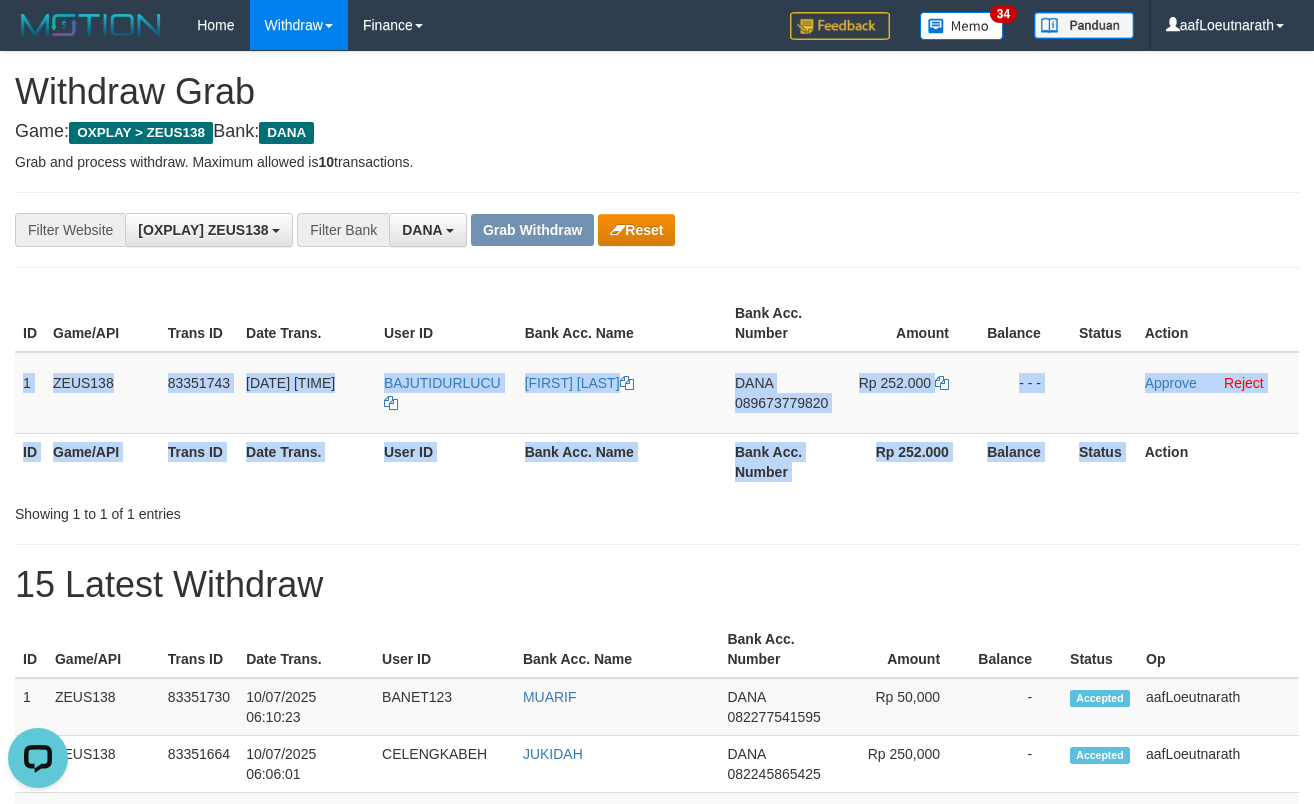 drag, startPoint x: 20, startPoint y: 382, endPoint x: 1138, endPoint y: 433, distance: 1119.1626 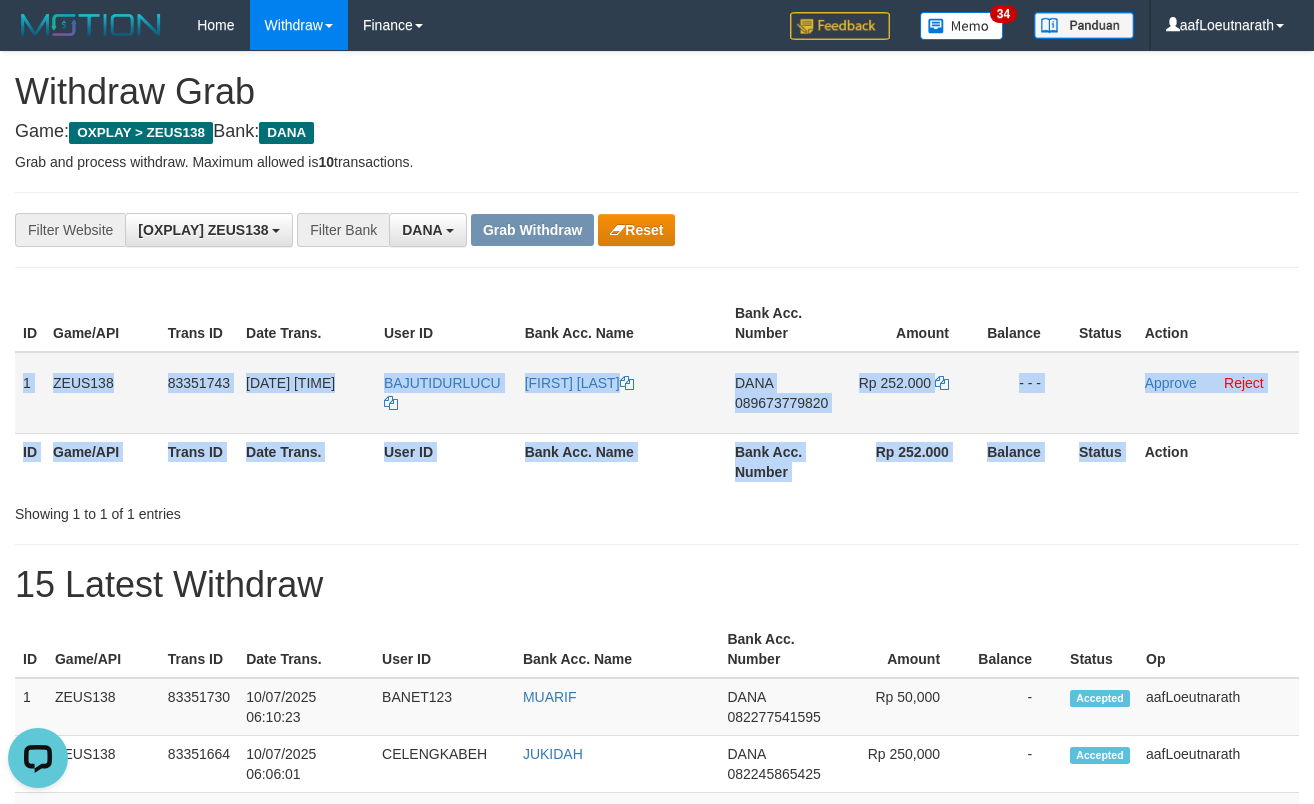 click on "1" at bounding box center (30, 393) 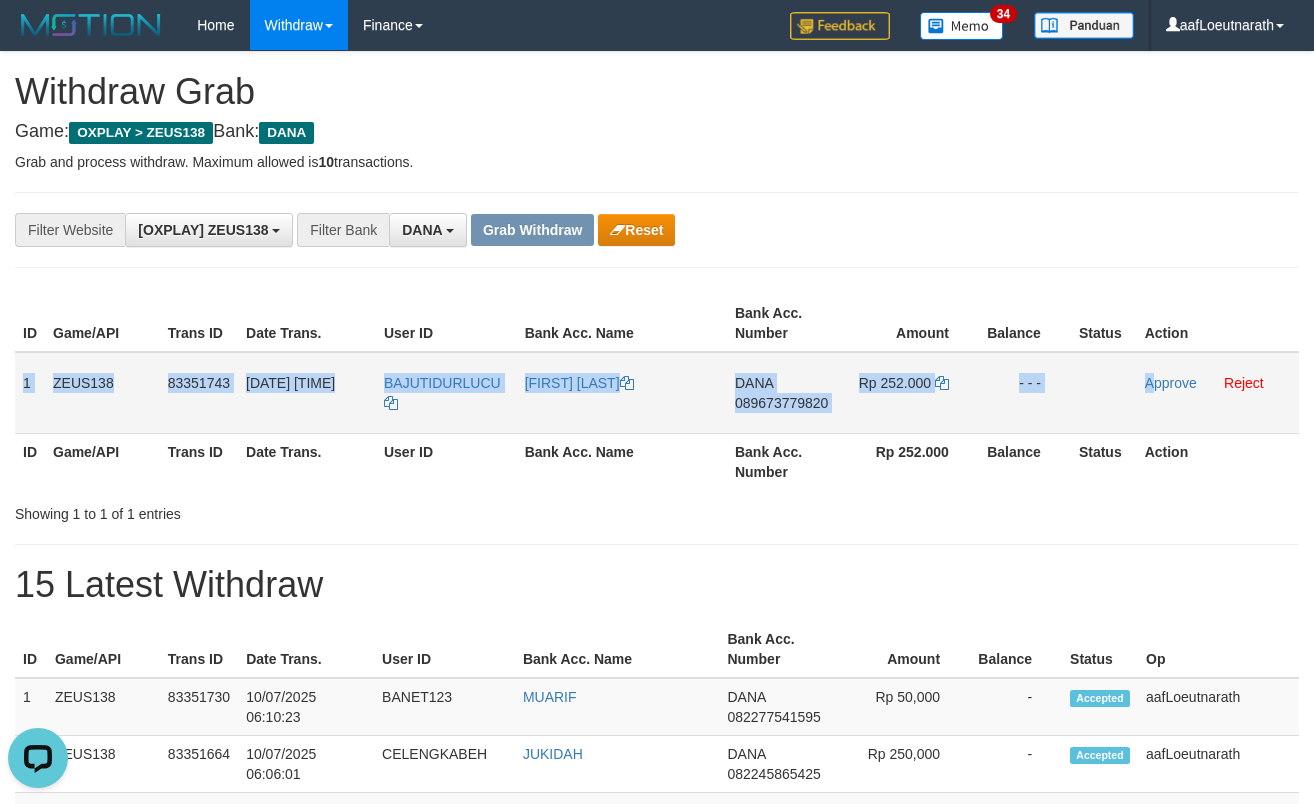 drag, startPoint x: 17, startPoint y: 378, endPoint x: 1158, endPoint y: 406, distance: 1141.3435 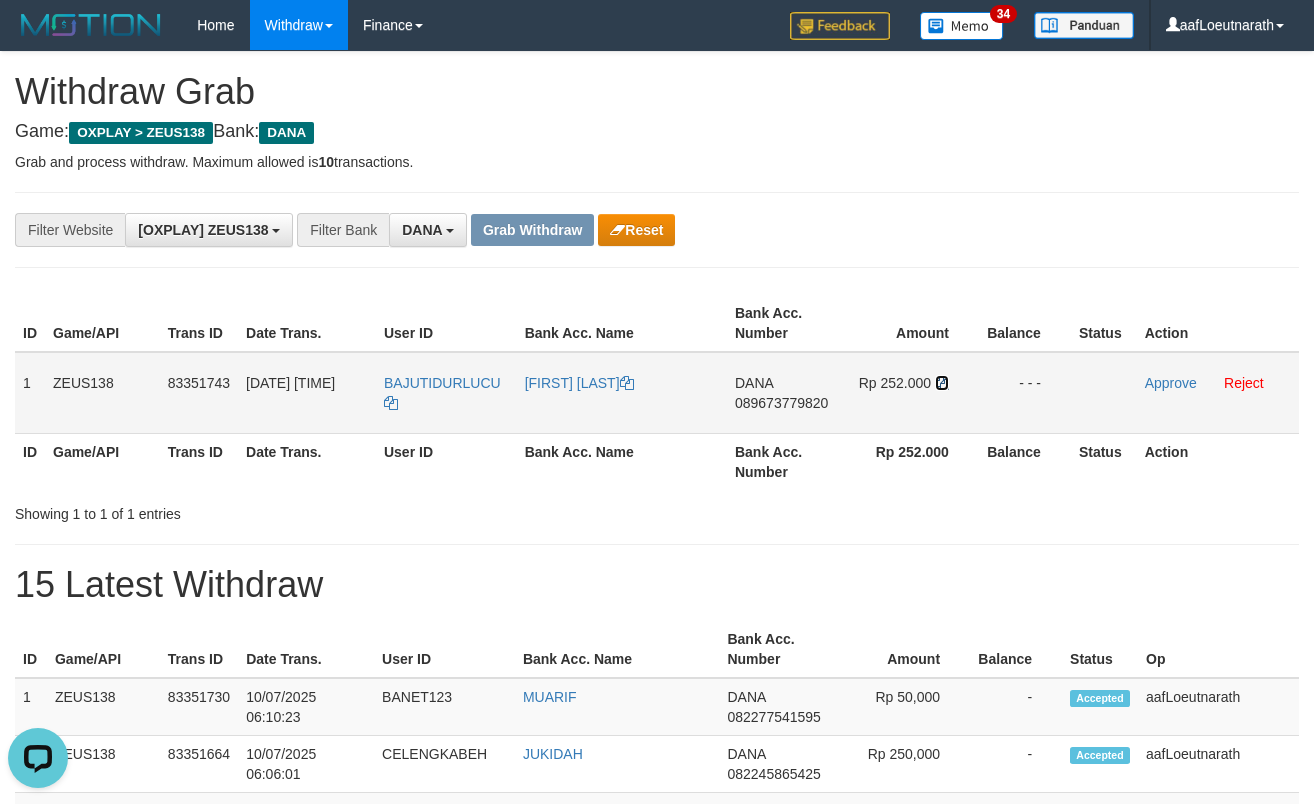 click at bounding box center [627, 383] 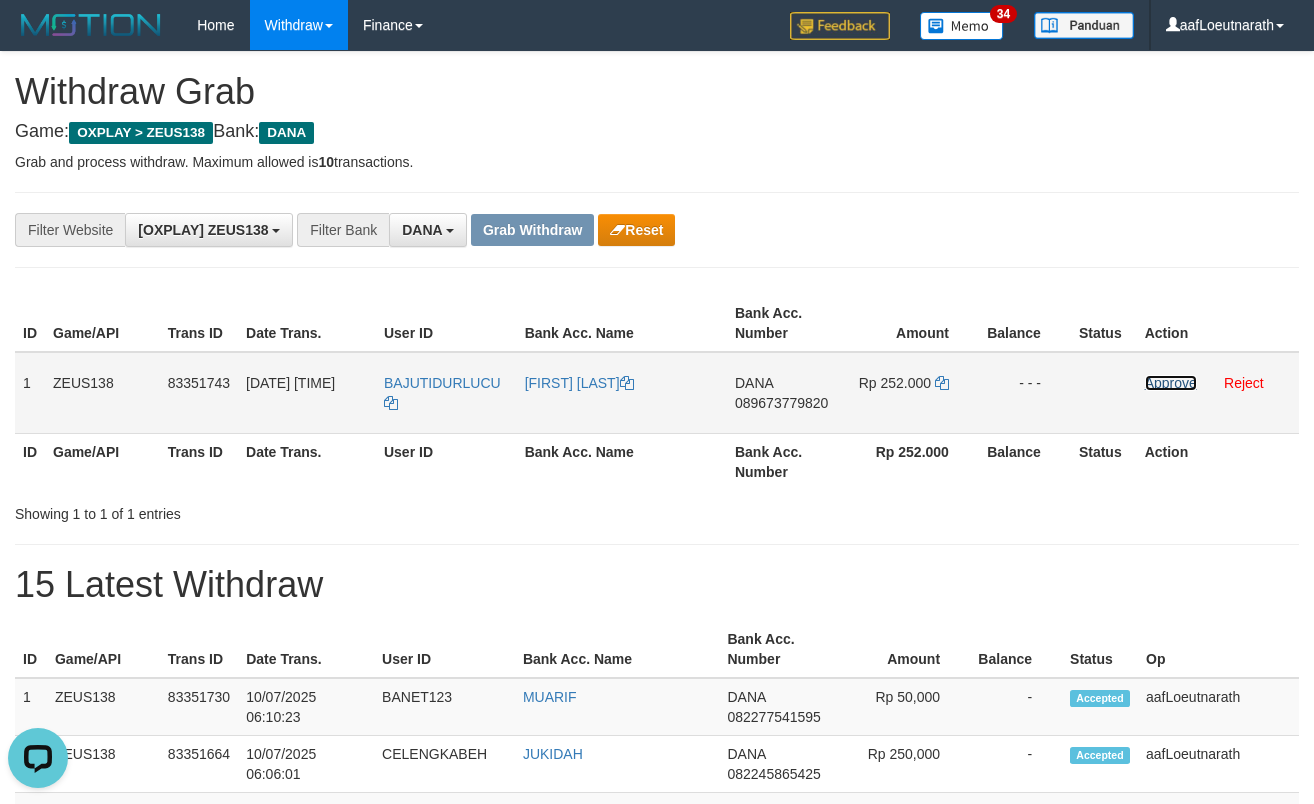 click on "Approve" at bounding box center [1171, 383] 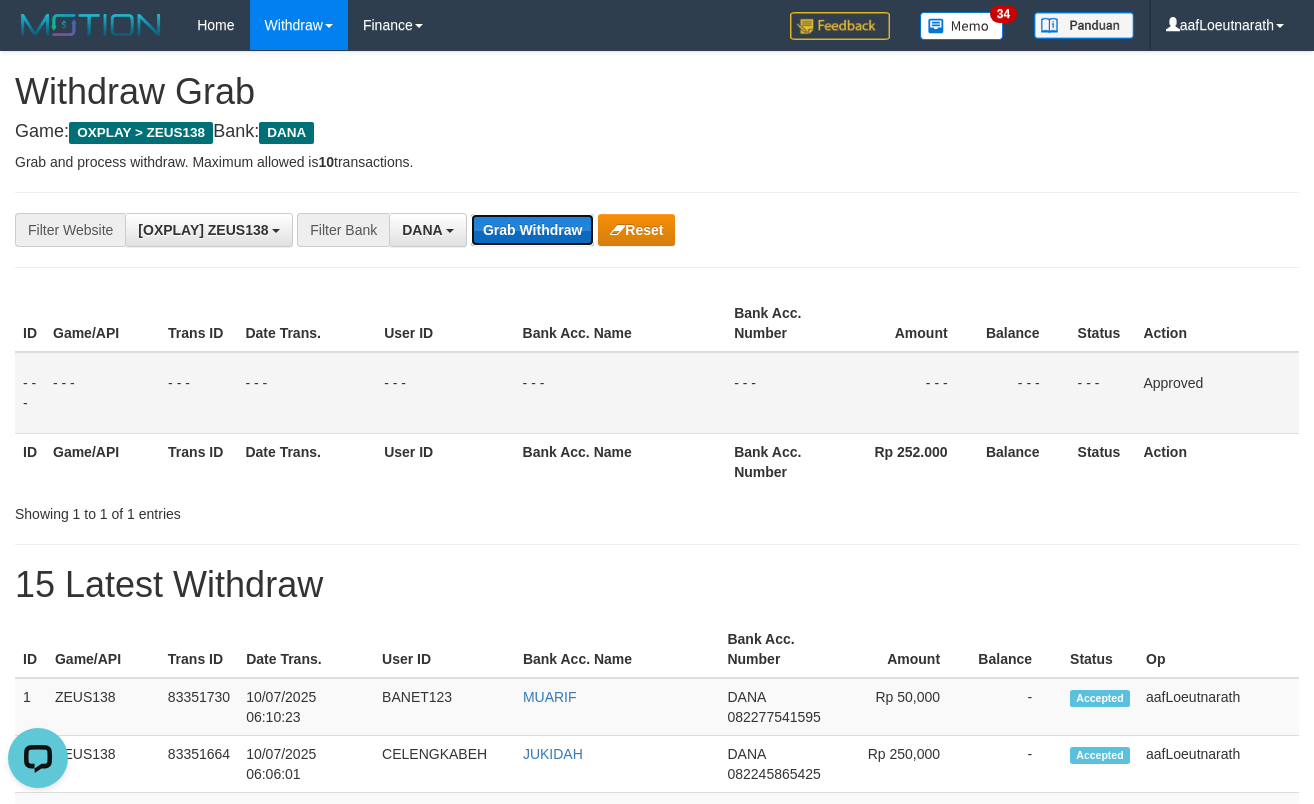 click on "Grab Withdraw" at bounding box center [532, 230] 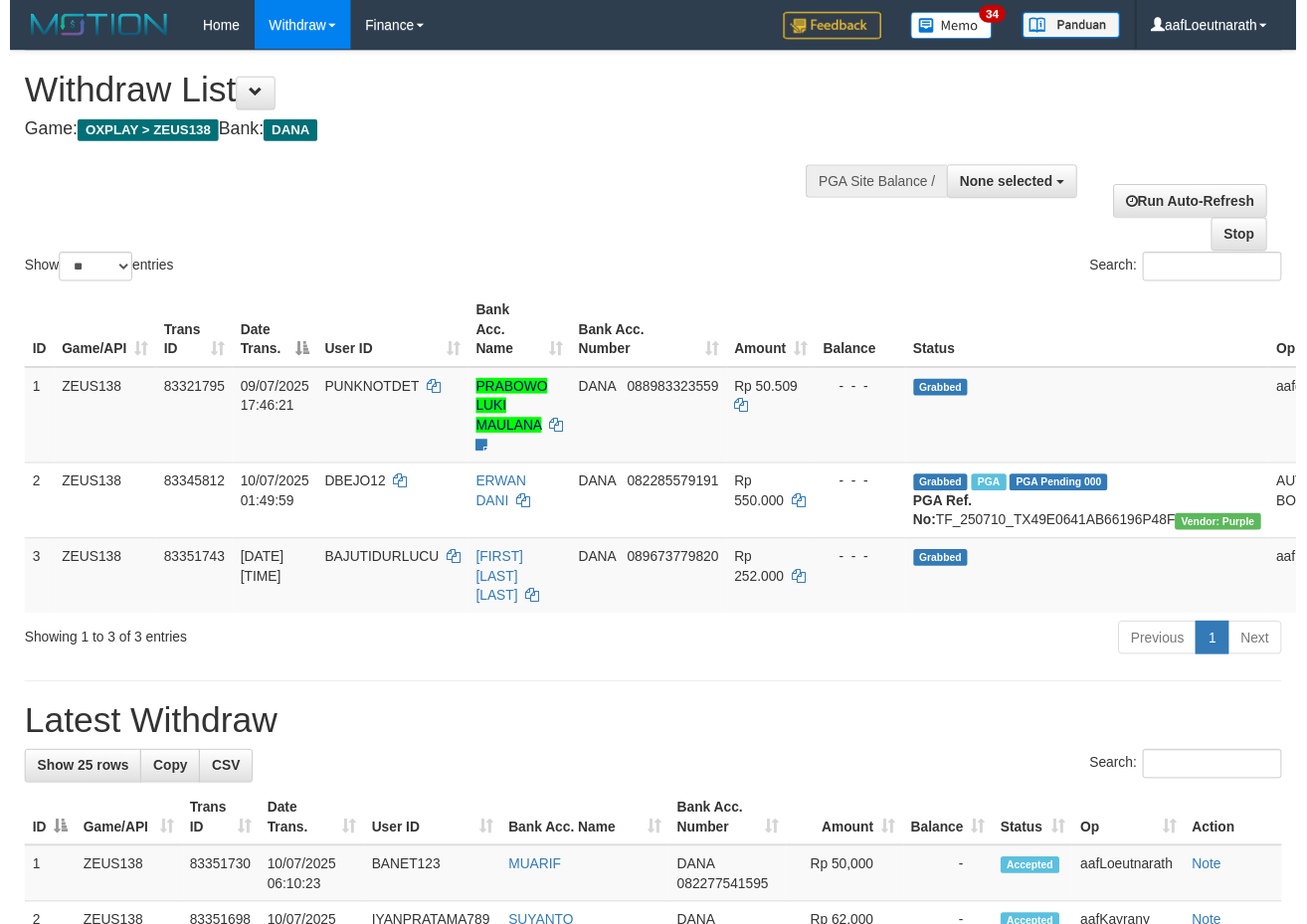 scroll, scrollTop: 0, scrollLeft: 0, axis: both 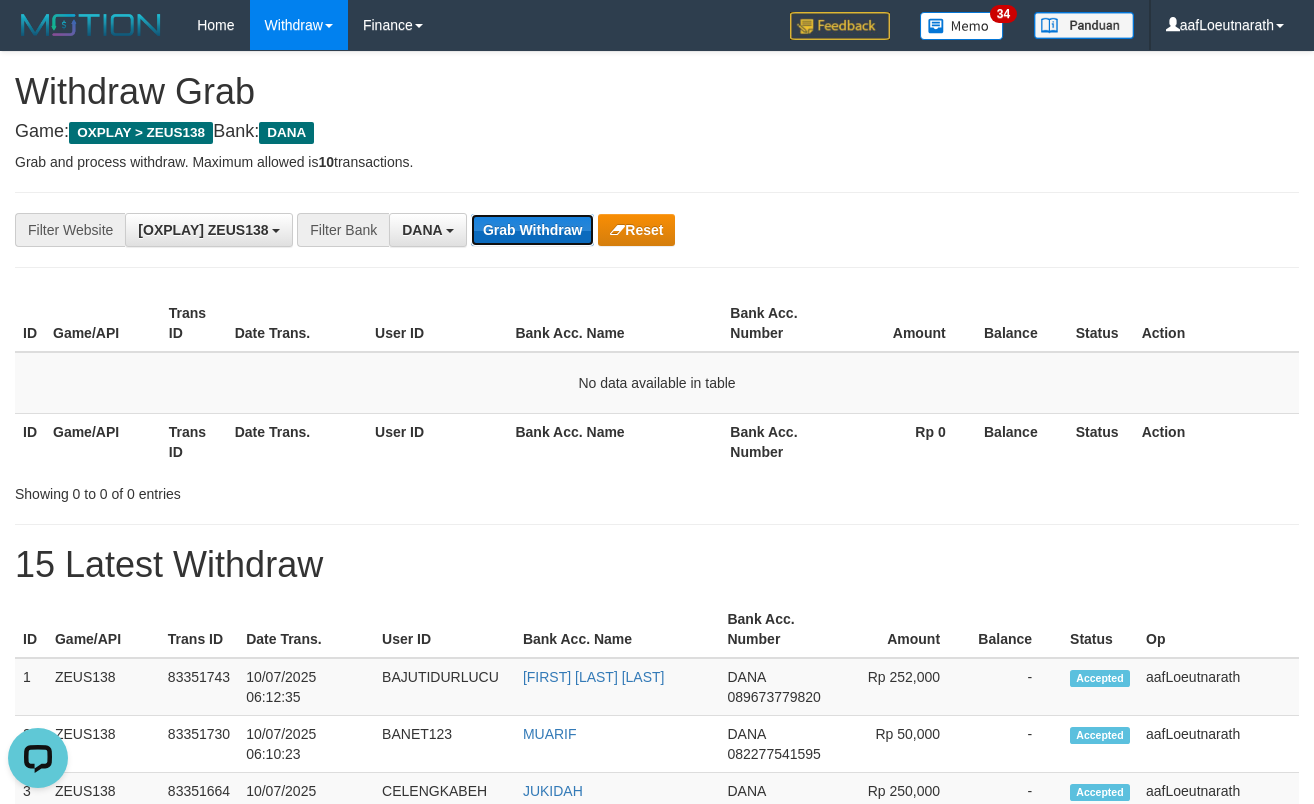 click on "Grab Withdraw" at bounding box center [532, 230] 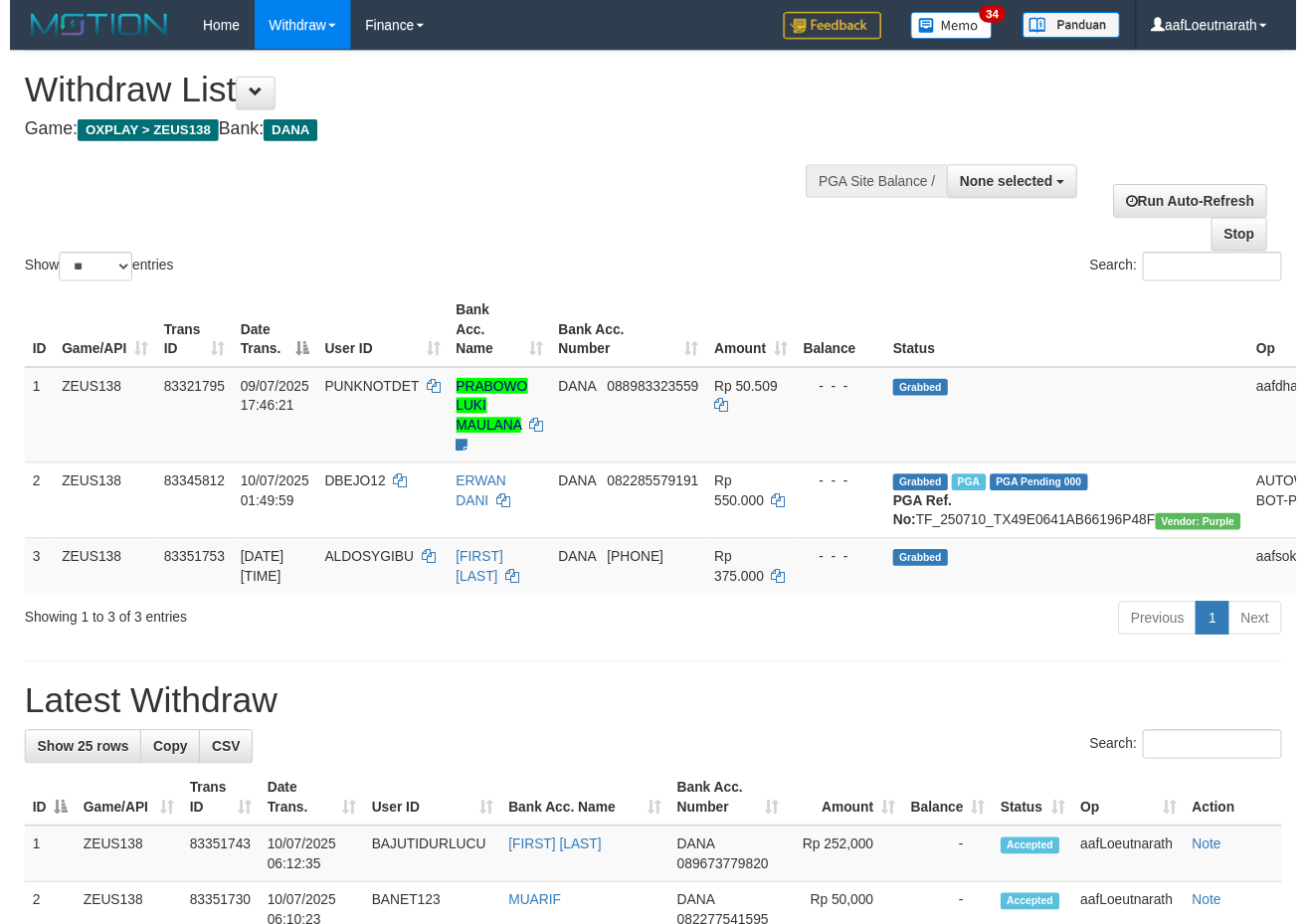 scroll, scrollTop: 0, scrollLeft: 0, axis: both 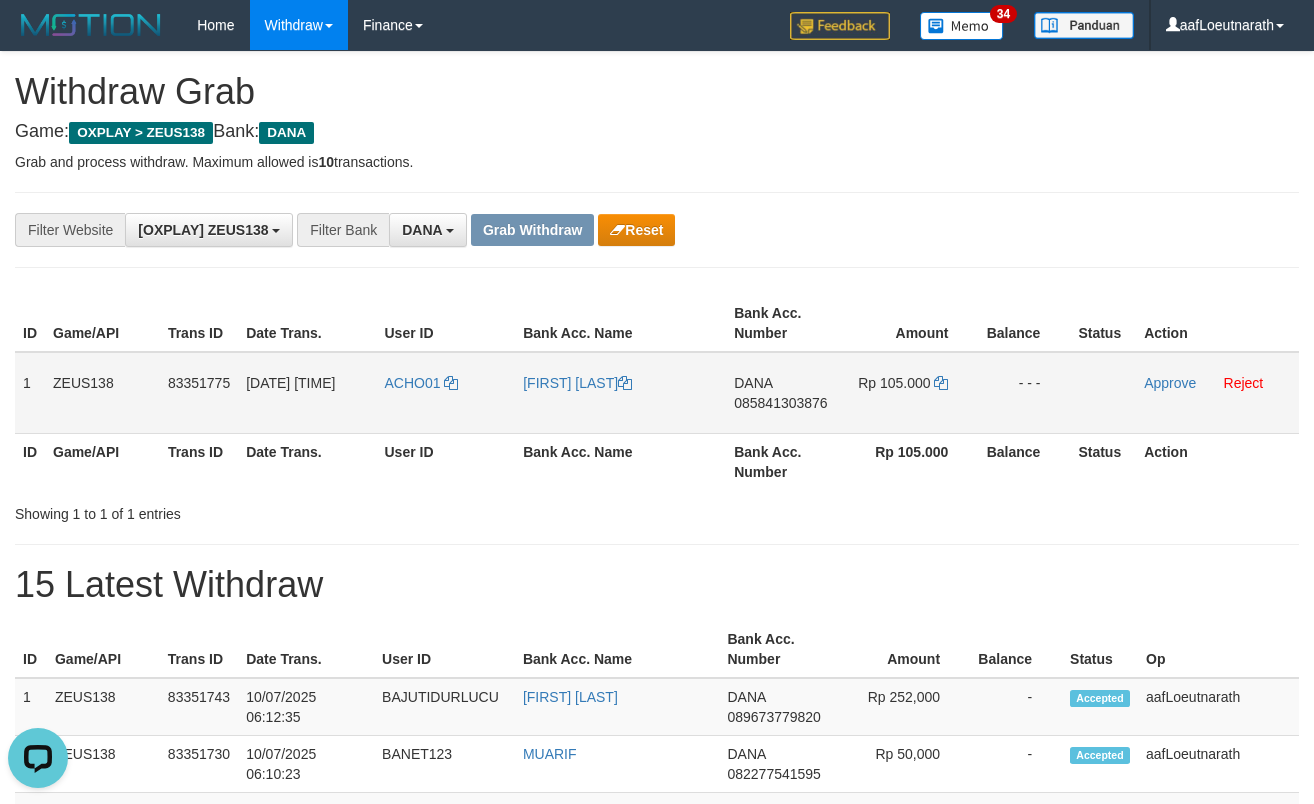 click on "ACHO01" at bounding box center (446, 393) 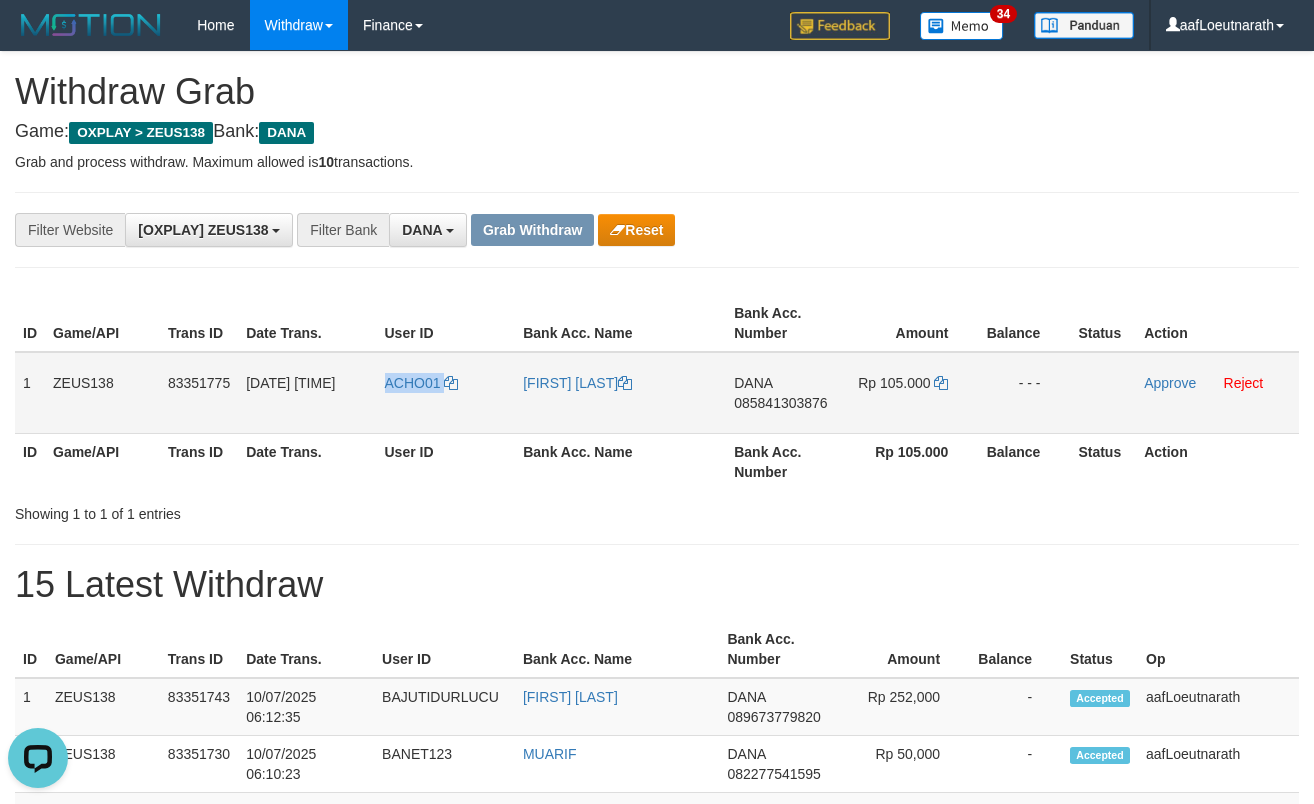 click on "ACHO01" at bounding box center (446, 393) 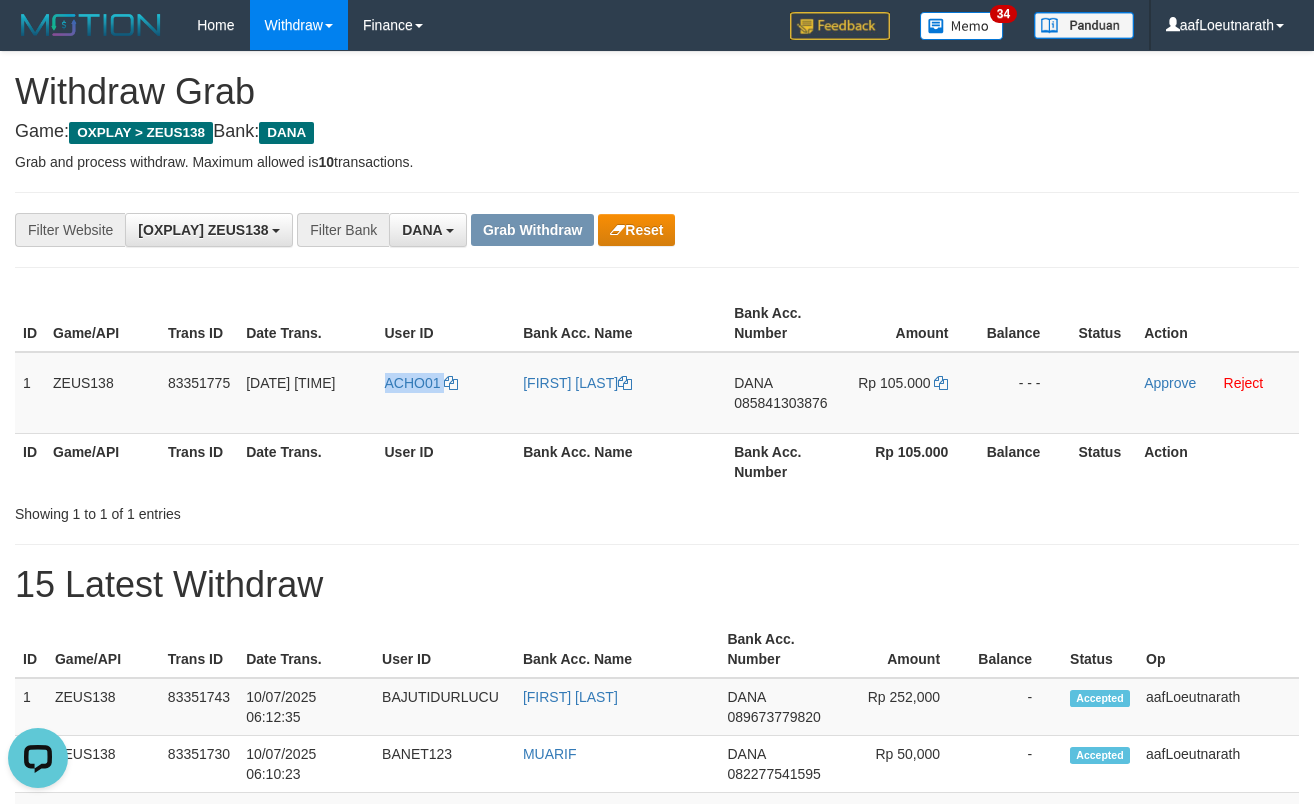 copy on "ACHO01" 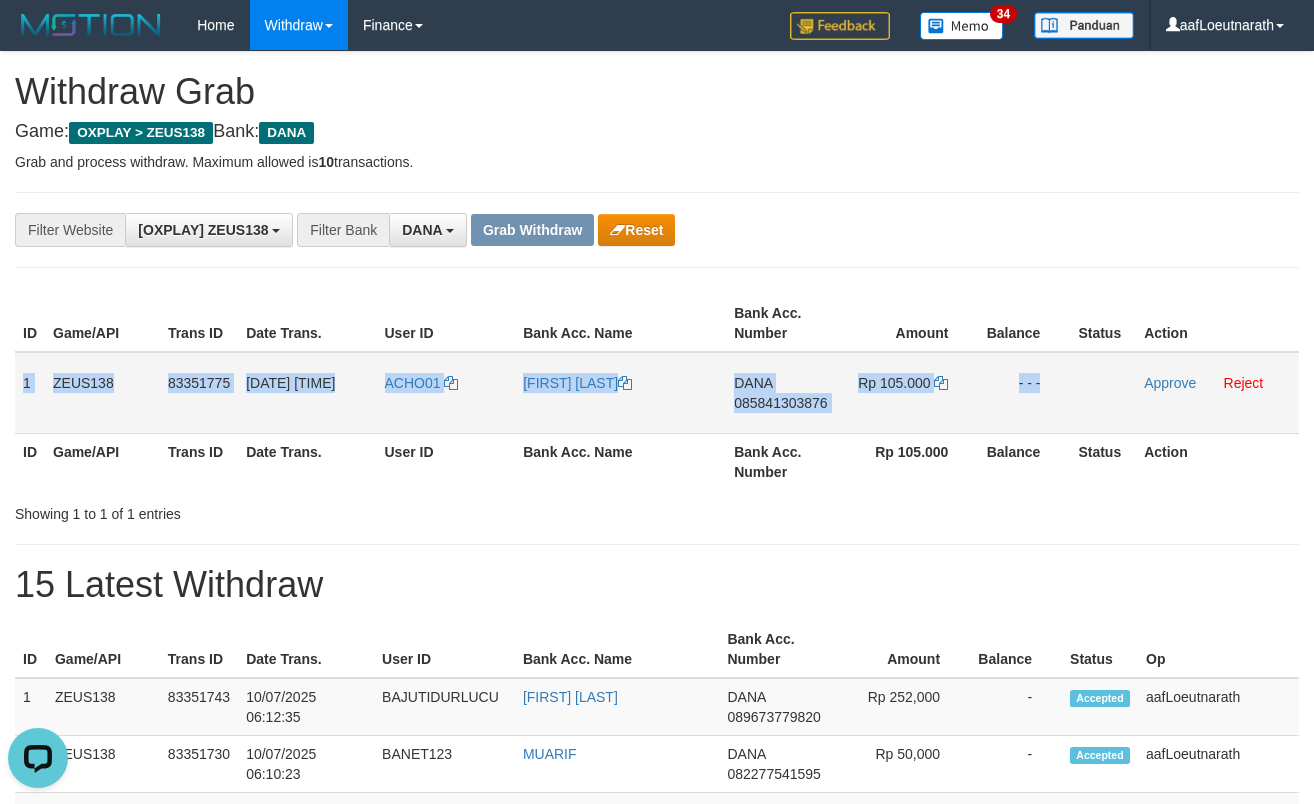drag, startPoint x: 21, startPoint y: 372, endPoint x: 1098, endPoint y: 389, distance: 1077.1342 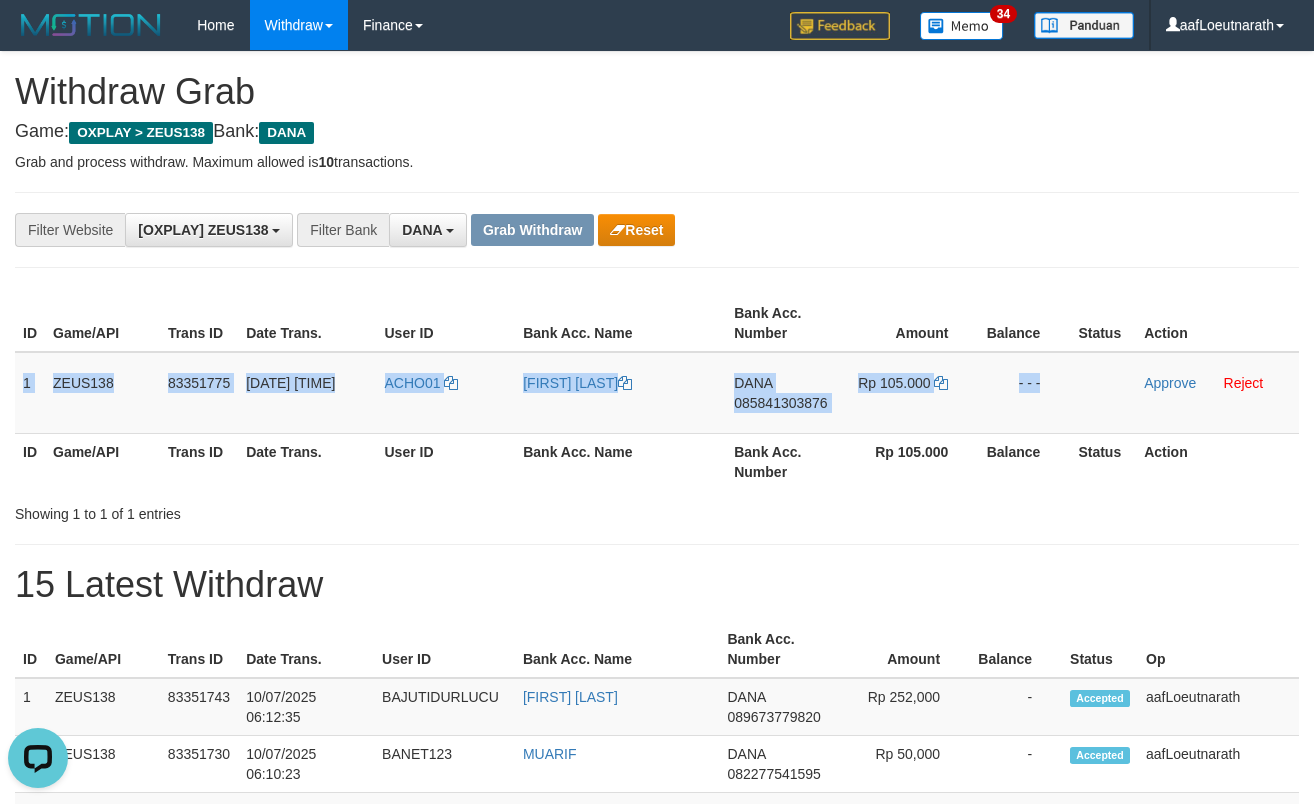 copy on "1
ZEUS138
83351775
10/07/2025 06:13:24
ACHO01
TOMI SUSILO
DANA
085841303876
Rp 105.000
- - -" 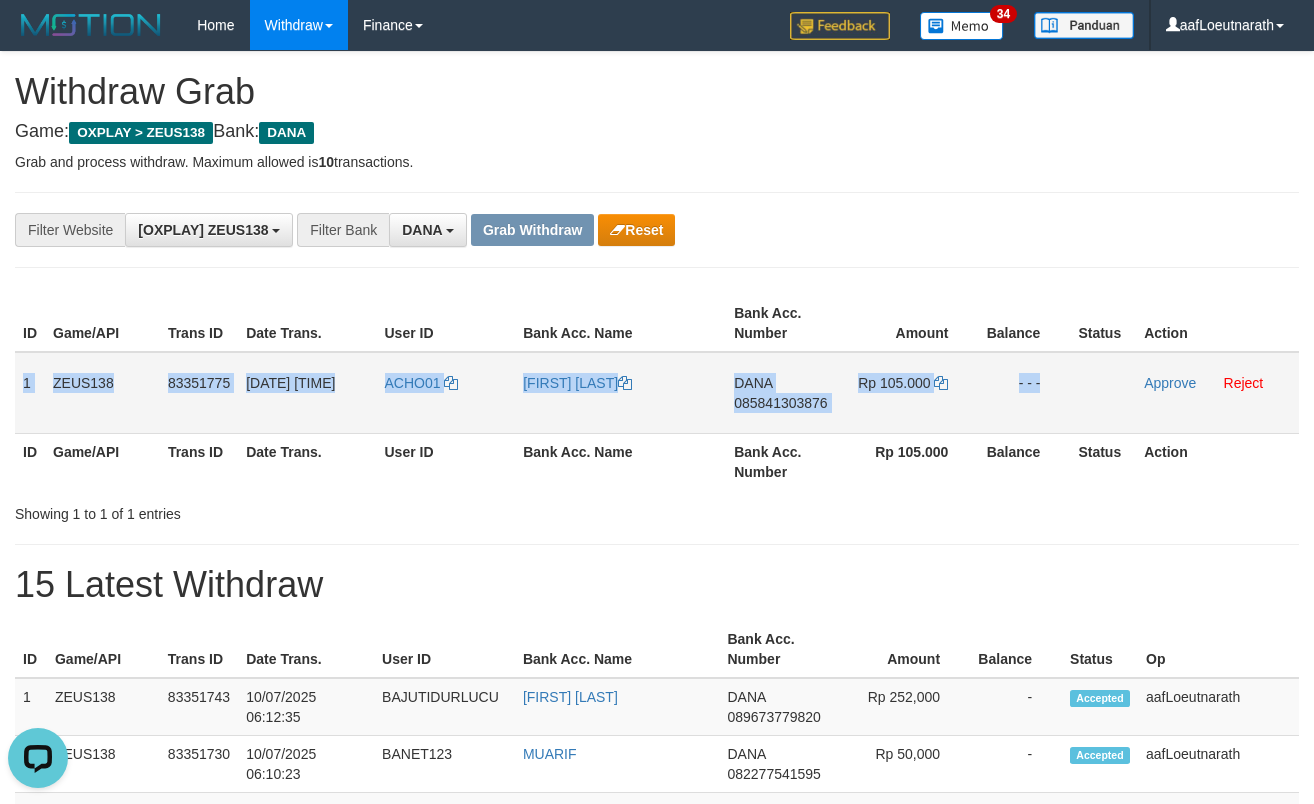 click on "085841303876" at bounding box center [780, 403] 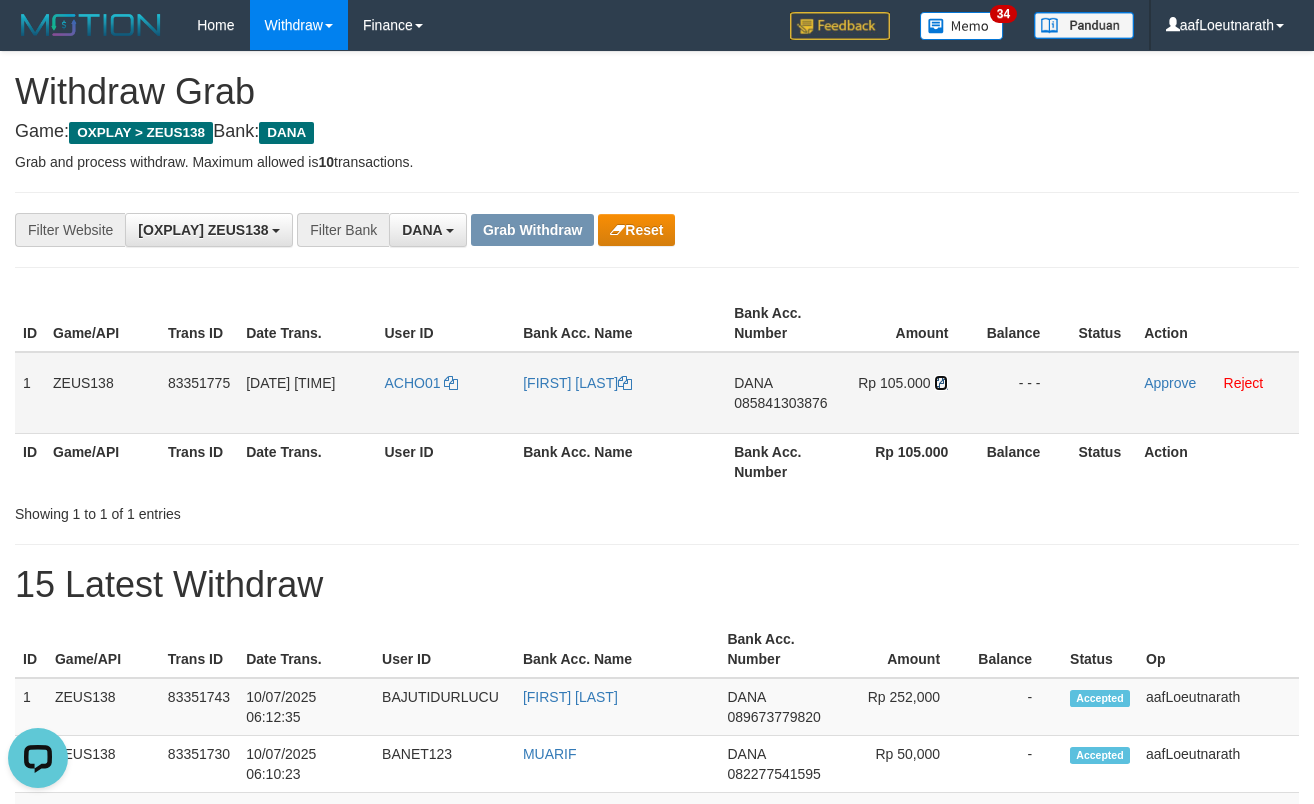 click at bounding box center (625, 383) 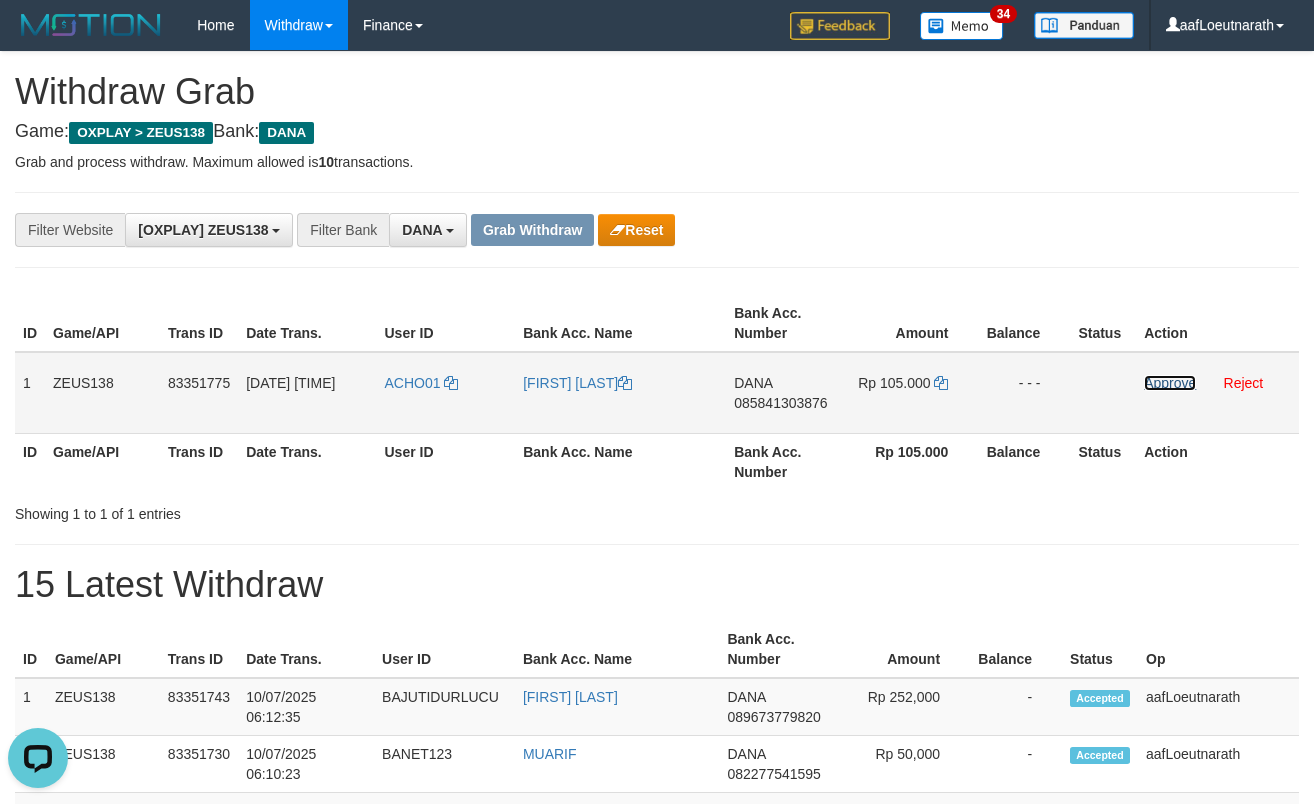 click on "Approve" at bounding box center [1170, 383] 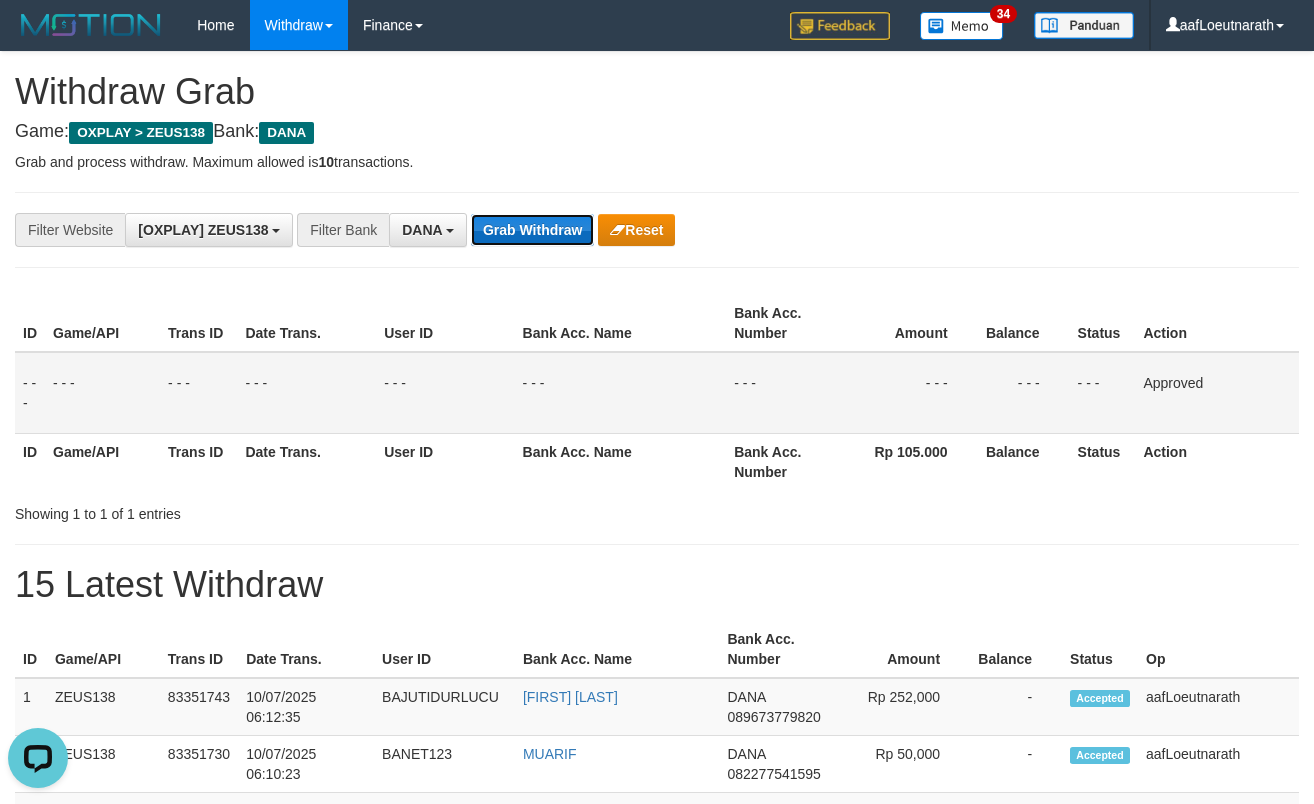 click on "Grab Withdraw" at bounding box center [532, 230] 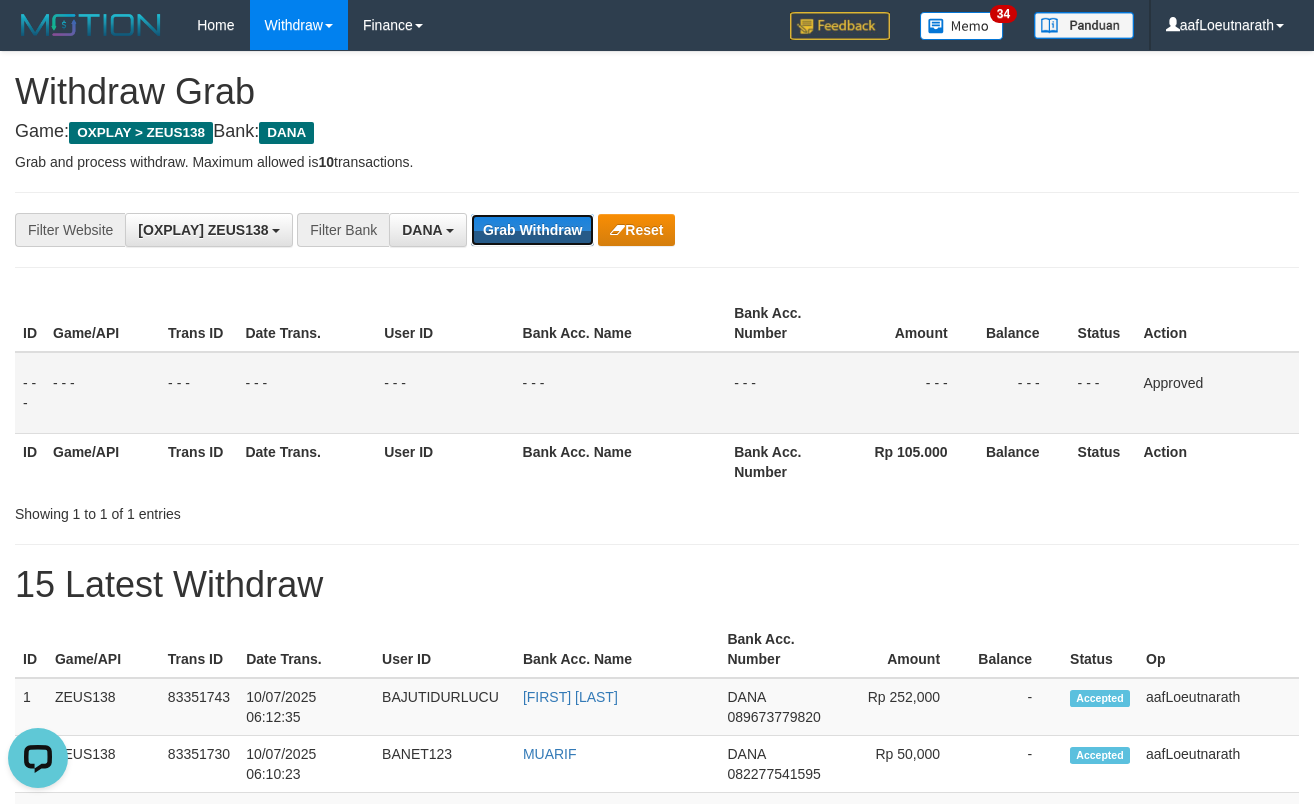 type 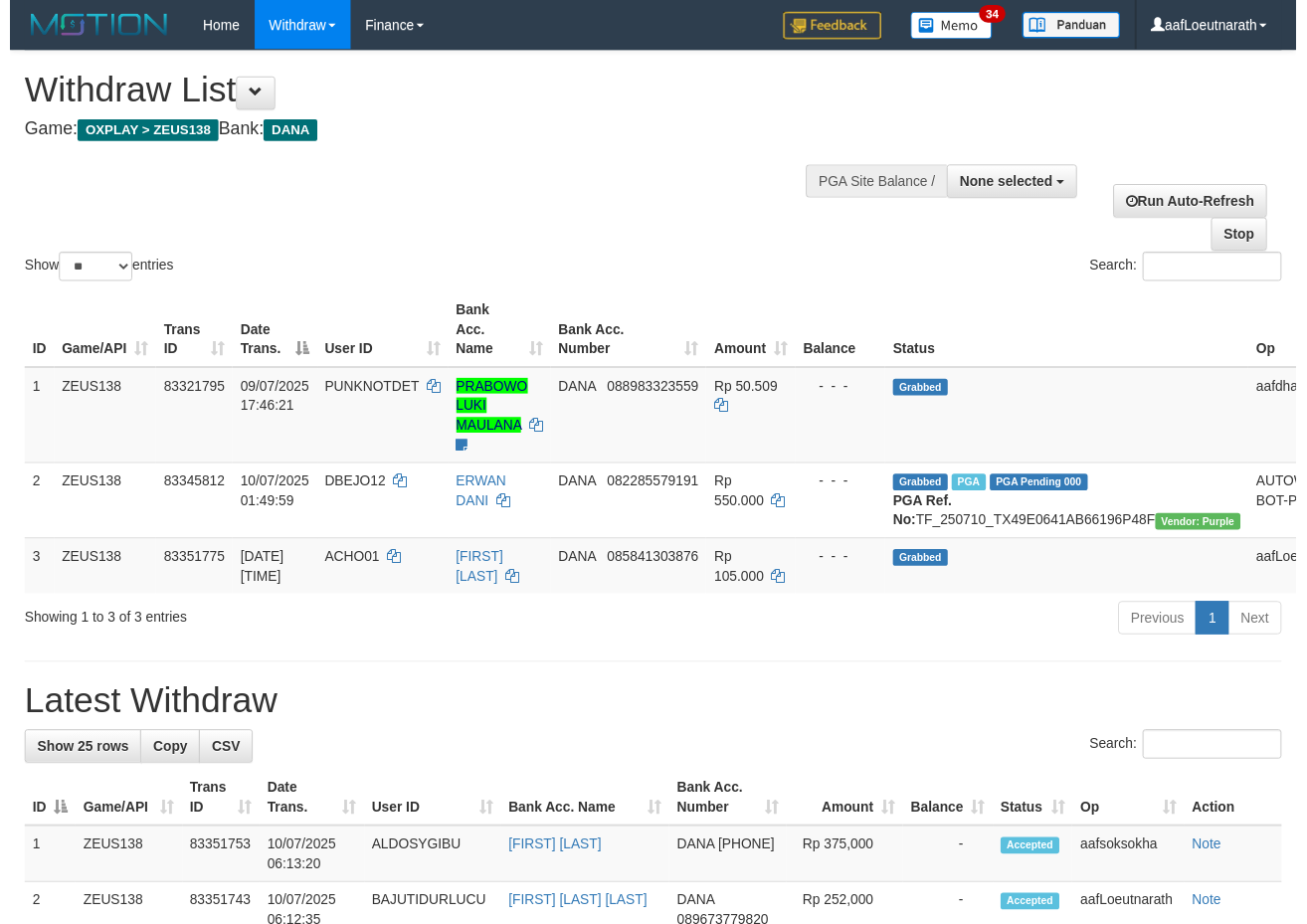 scroll, scrollTop: 0, scrollLeft: 0, axis: both 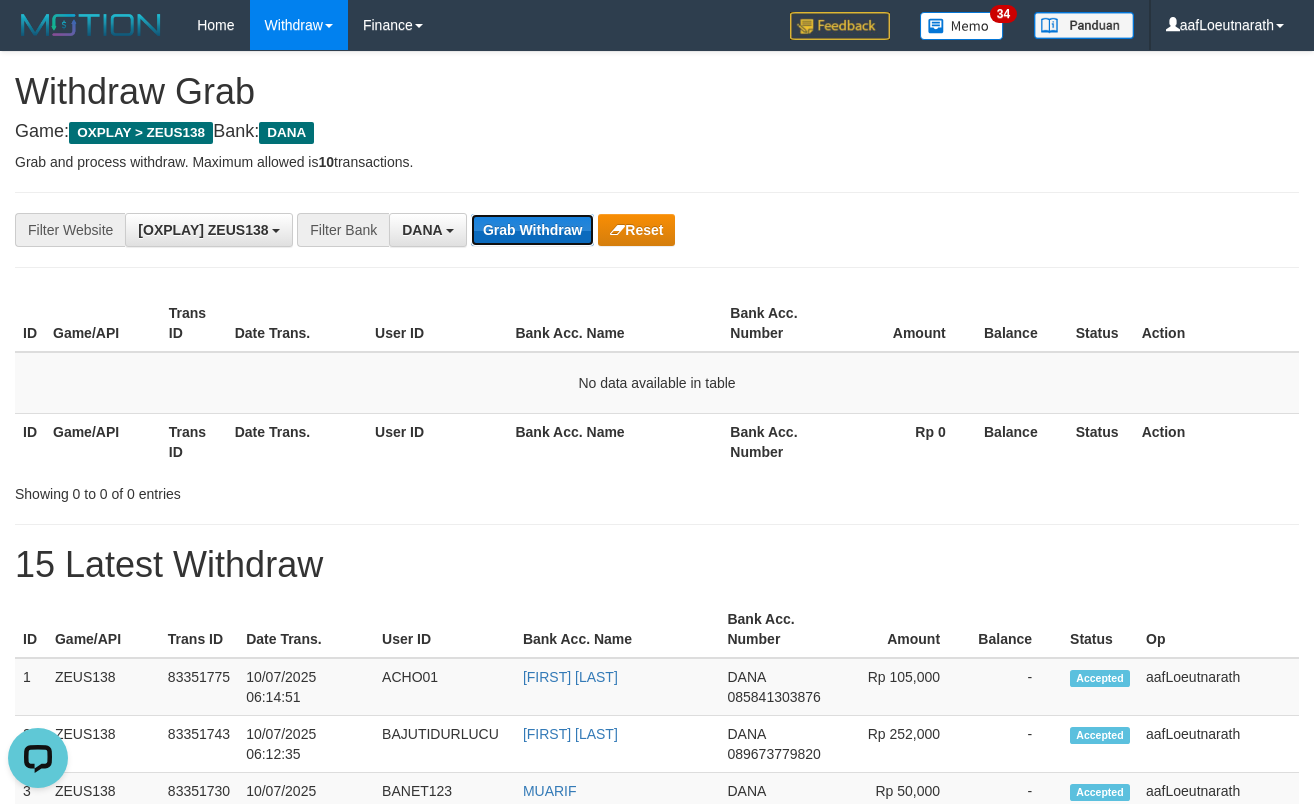 click on "Grab Withdraw" at bounding box center (532, 230) 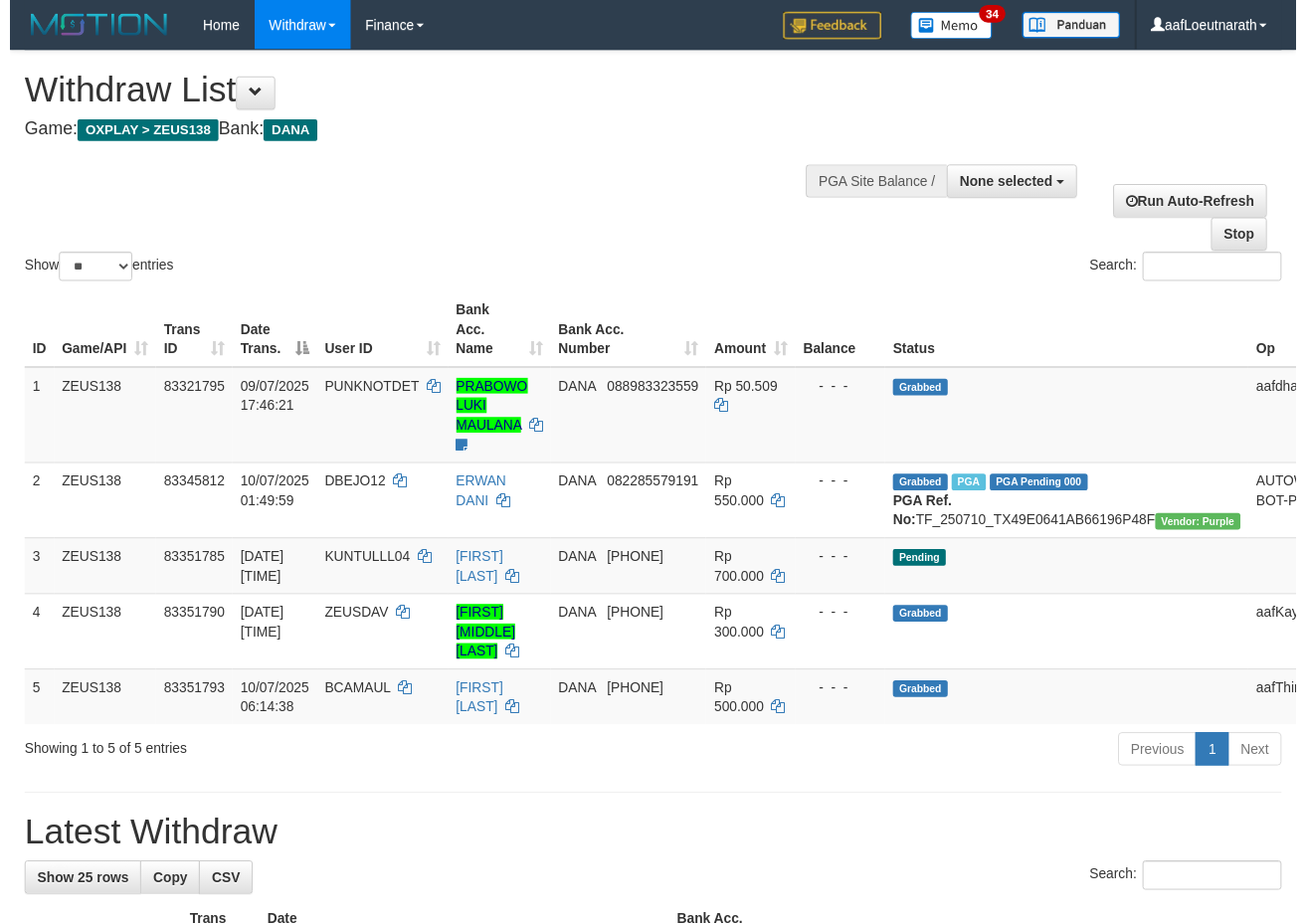 scroll, scrollTop: 0, scrollLeft: 0, axis: both 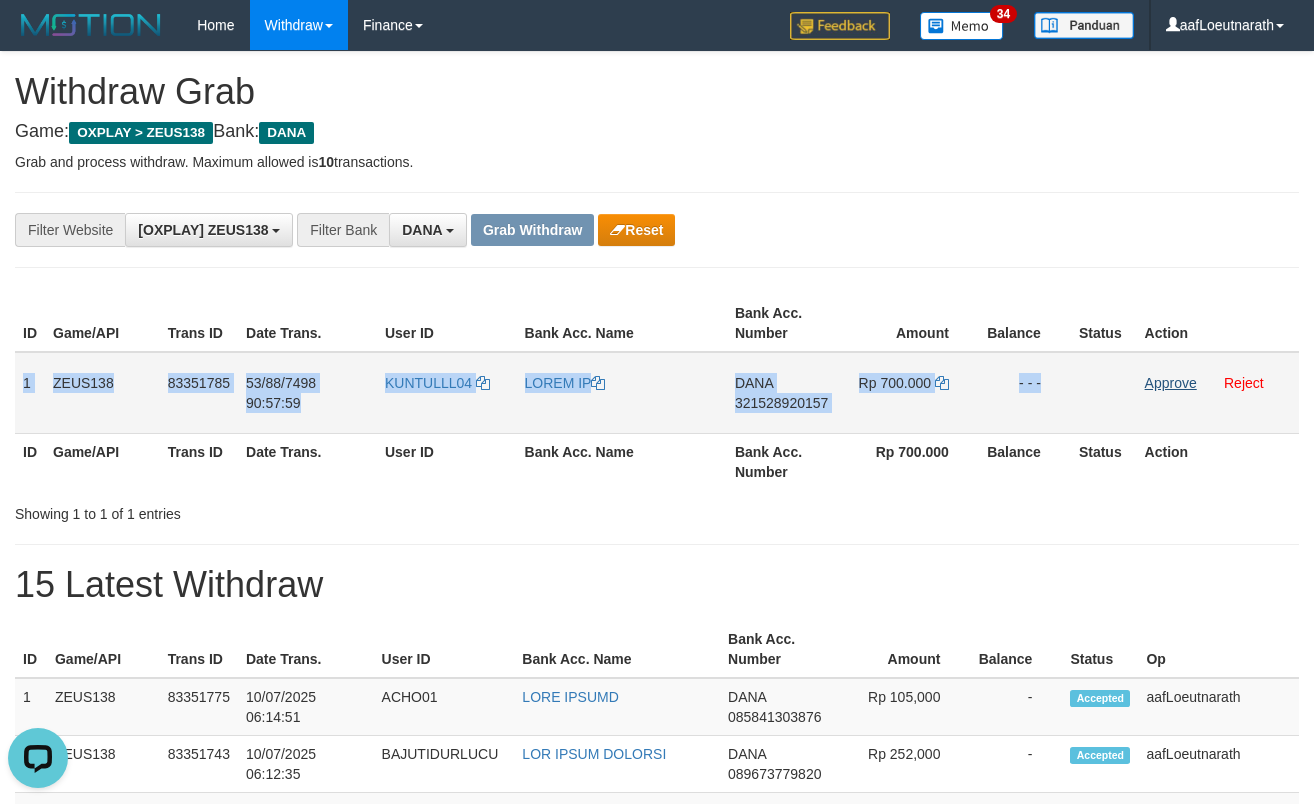drag, startPoint x: 23, startPoint y: 376, endPoint x: 1144, endPoint y: 382, distance: 1121.0161 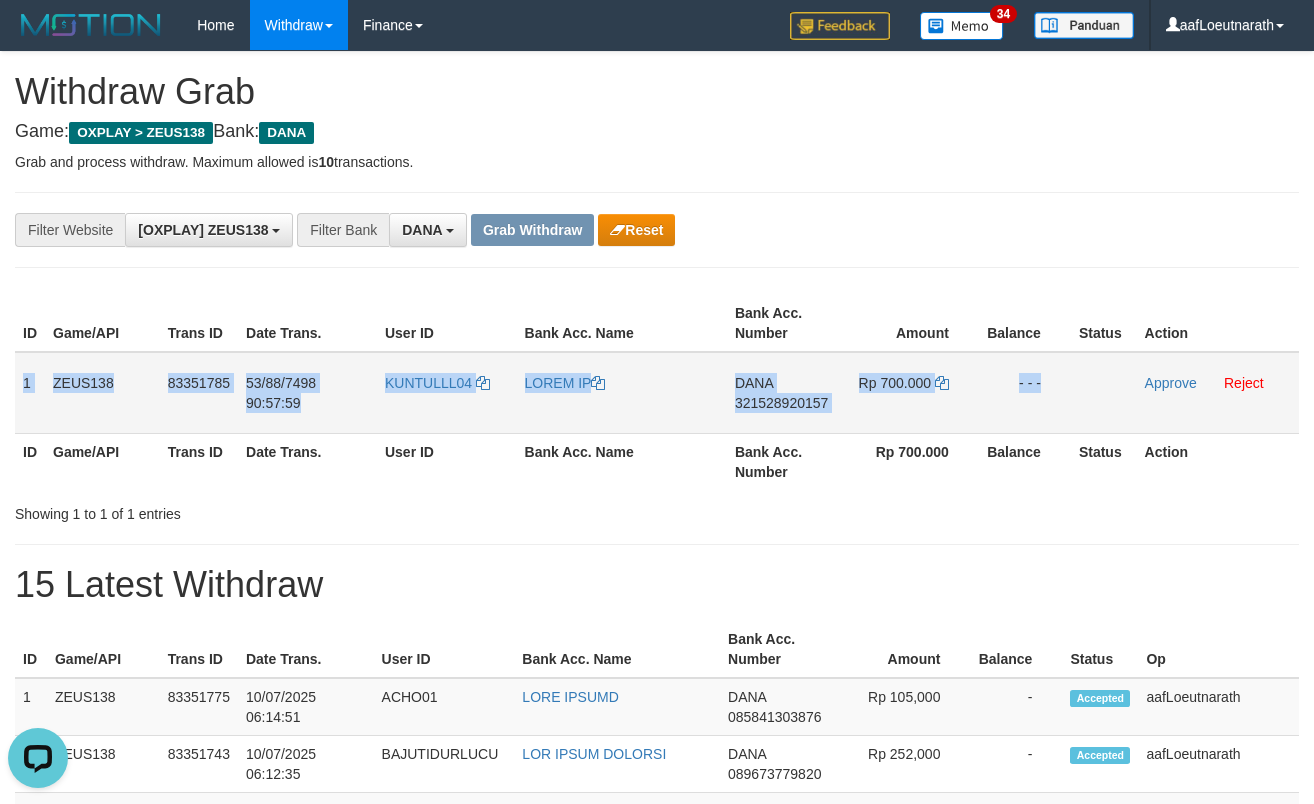 copy on "1
ZEUS138
83351785
10/07/2025 06:13:59
KUNTULLL04
FANNY YU
DANA
081375004330
Rp 700.000
- - -" 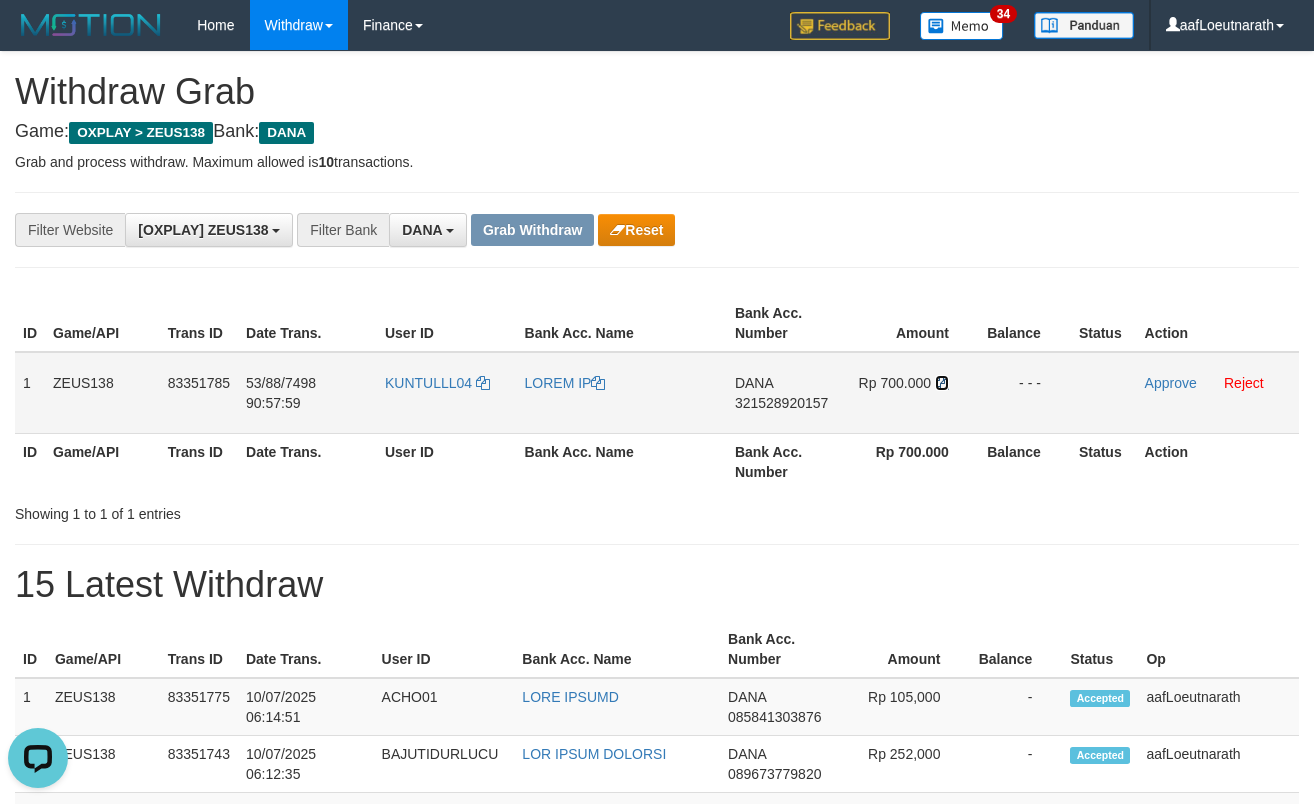 click at bounding box center (598, 383) 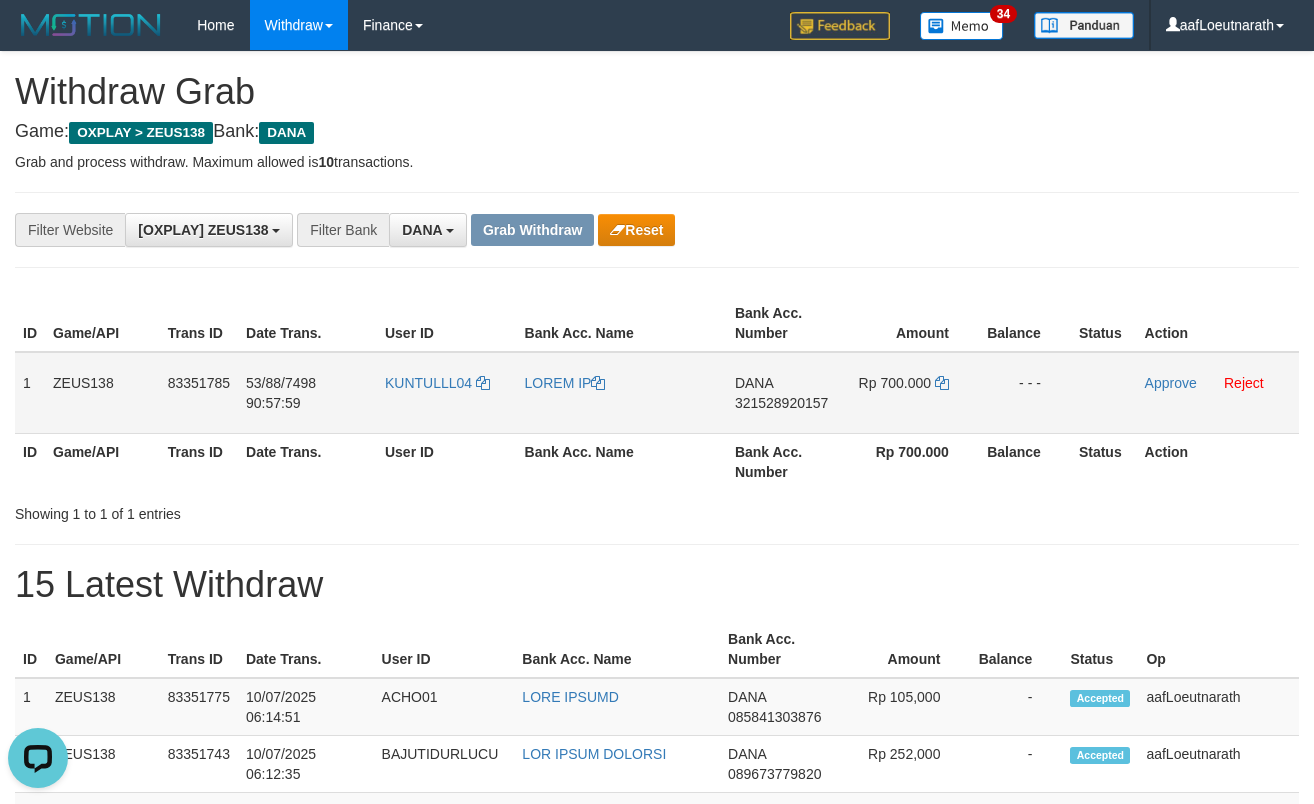 click on "KUNTULLL04" at bounding box center (447, 393) 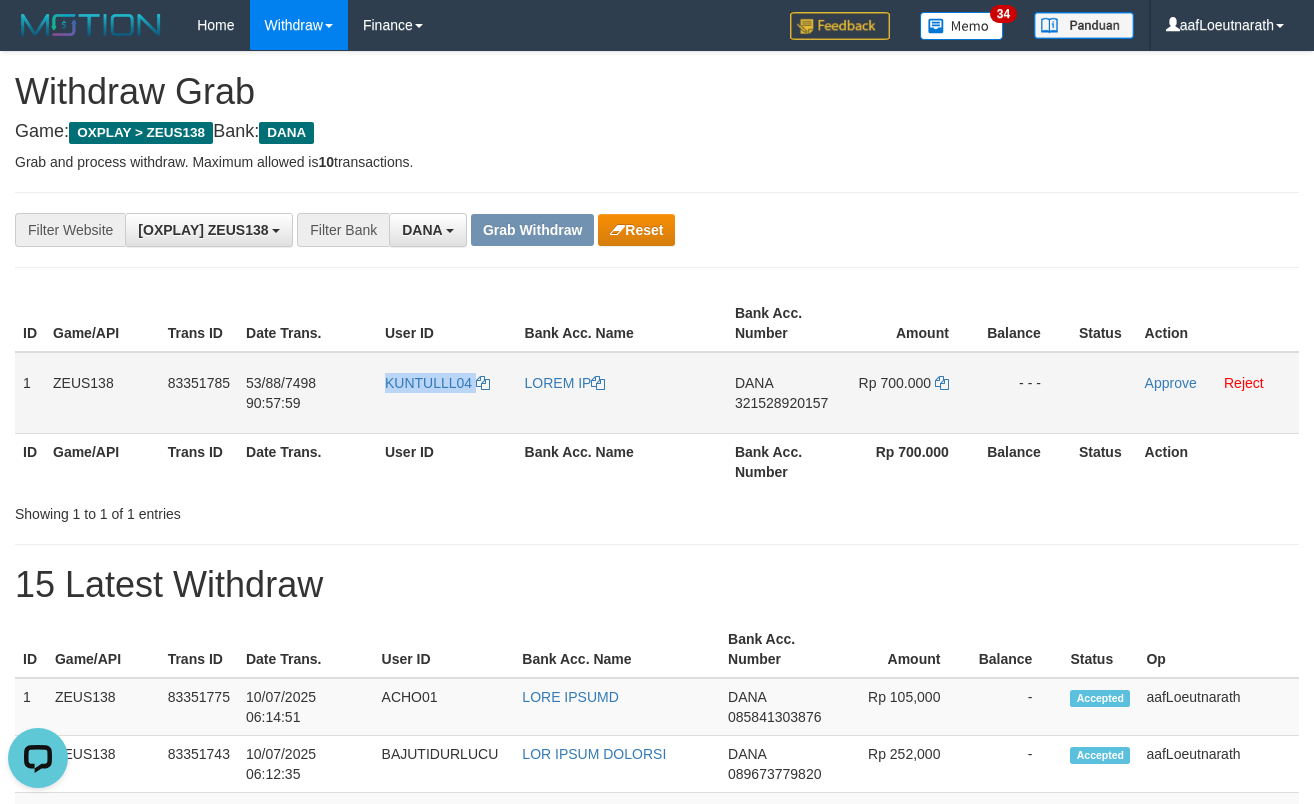 click on "KUNTULLL04" at bounding box center [447, 393] 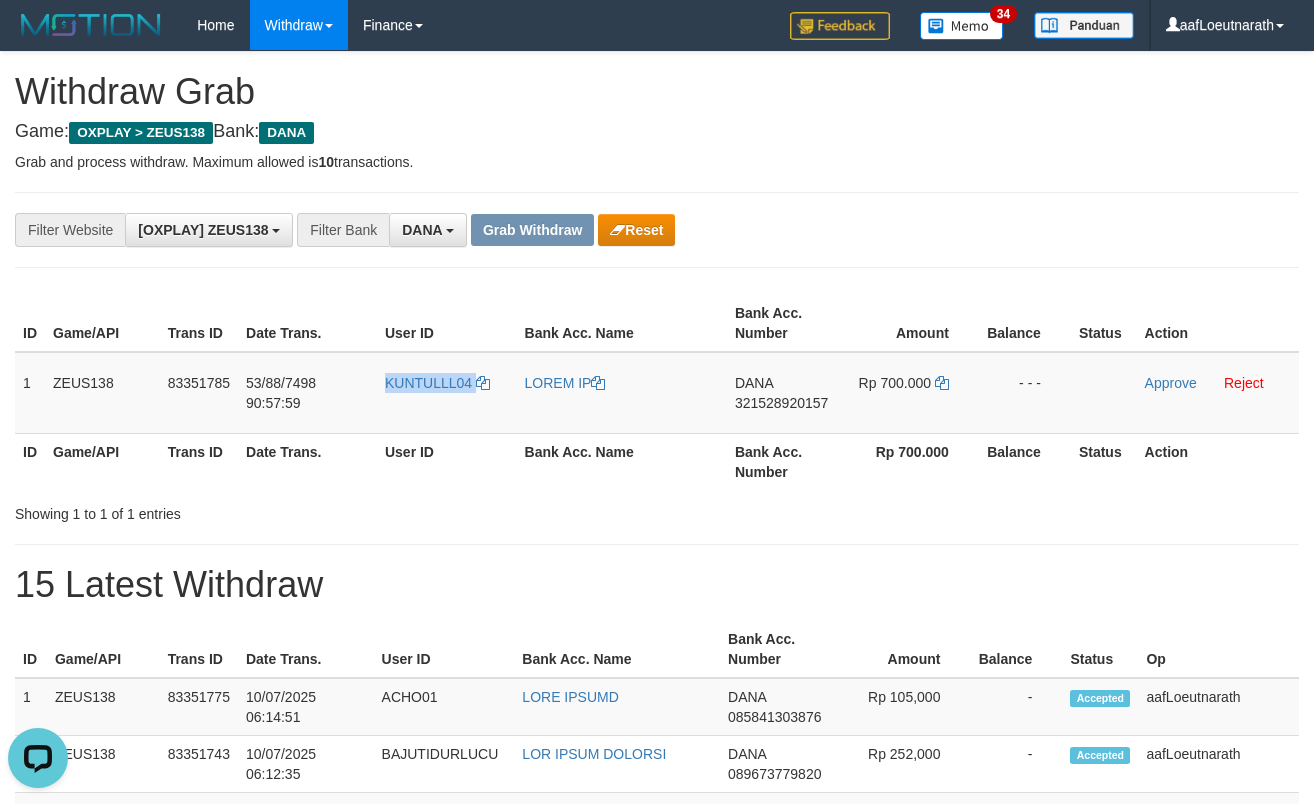 copy on "KUNTULLL04" 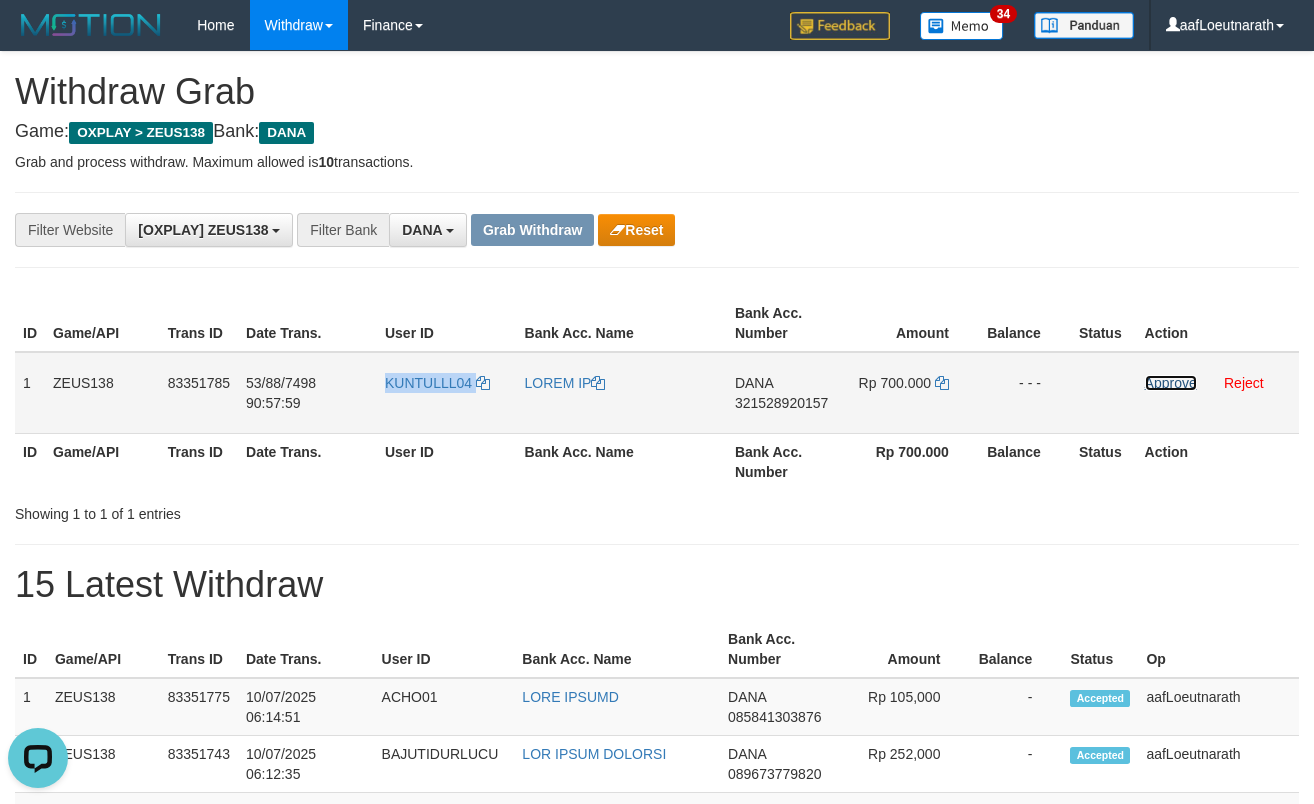 click on "Approve" at bounding box center (1171, 383) 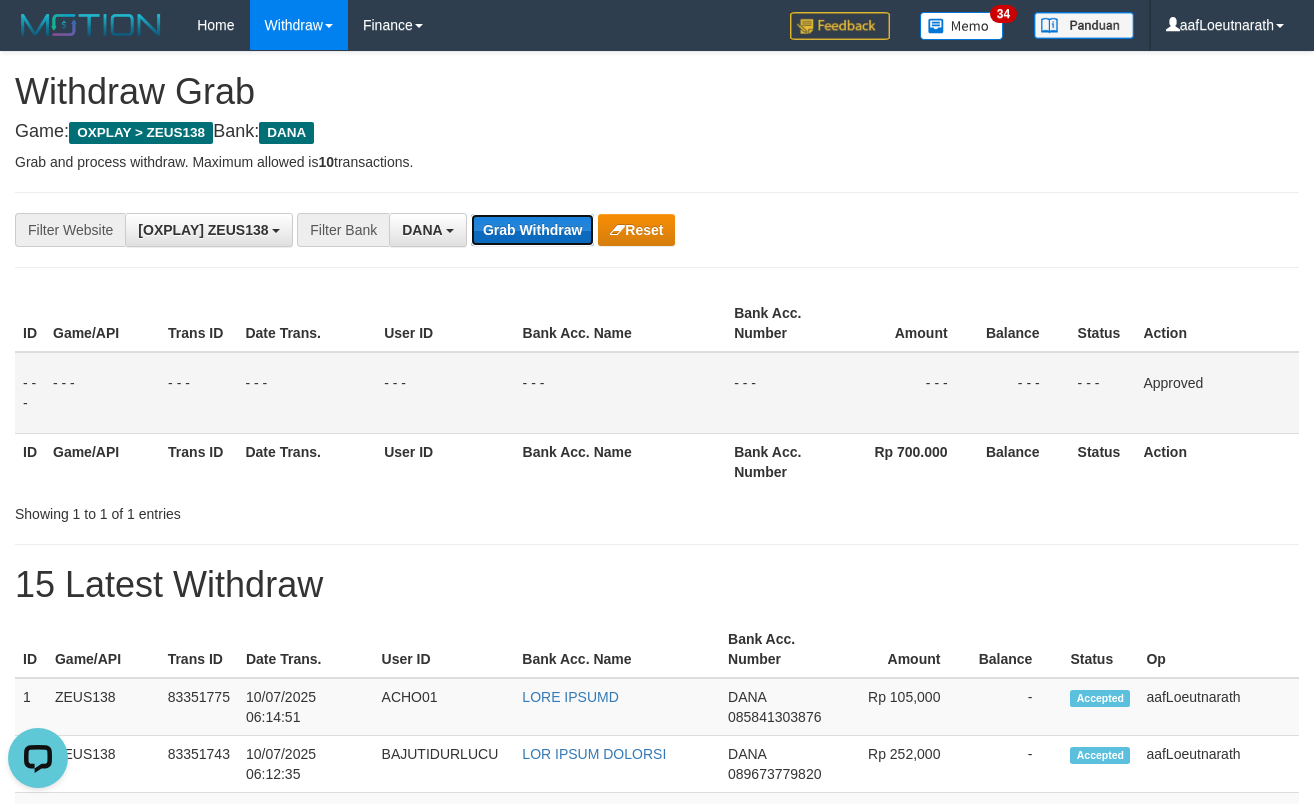 click on "Grab Withdraw" at bounding box center (532, 230) 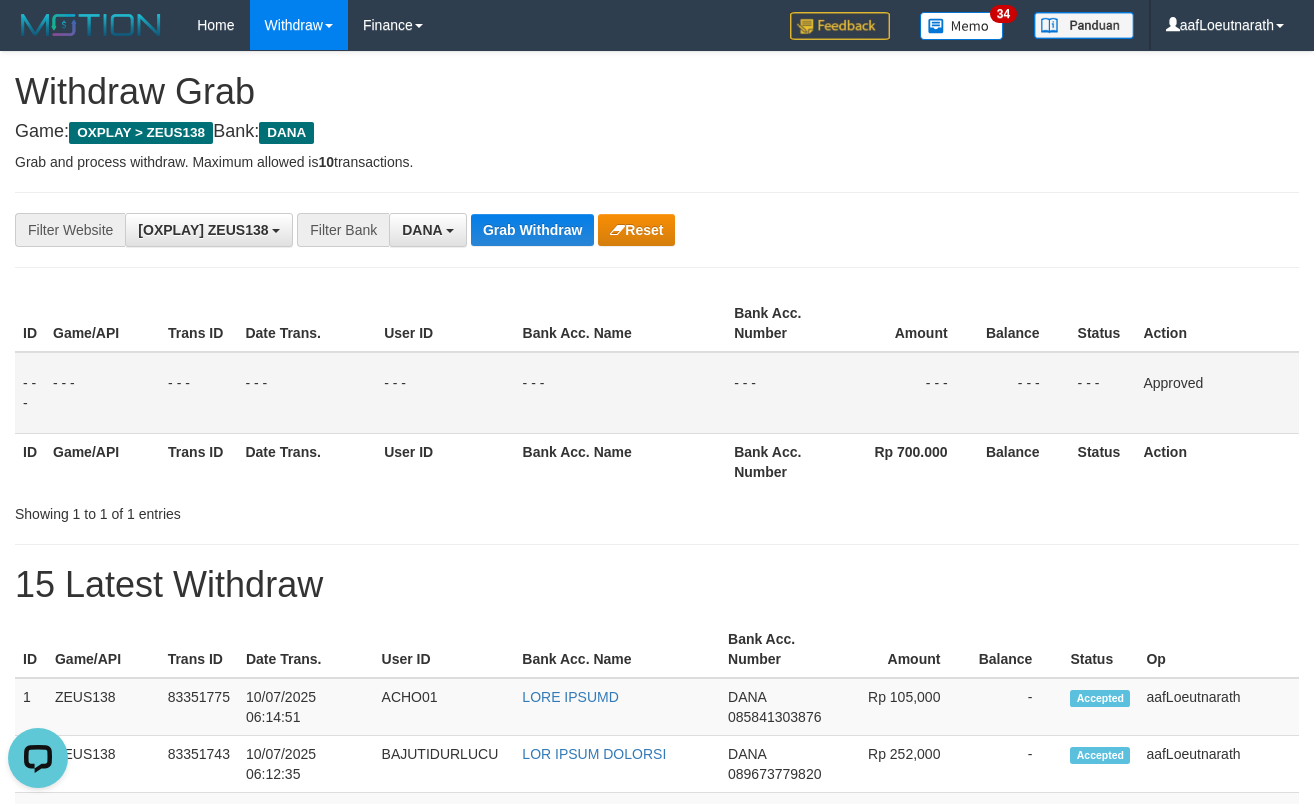 click on "**********" at bounding box center (547, 230) 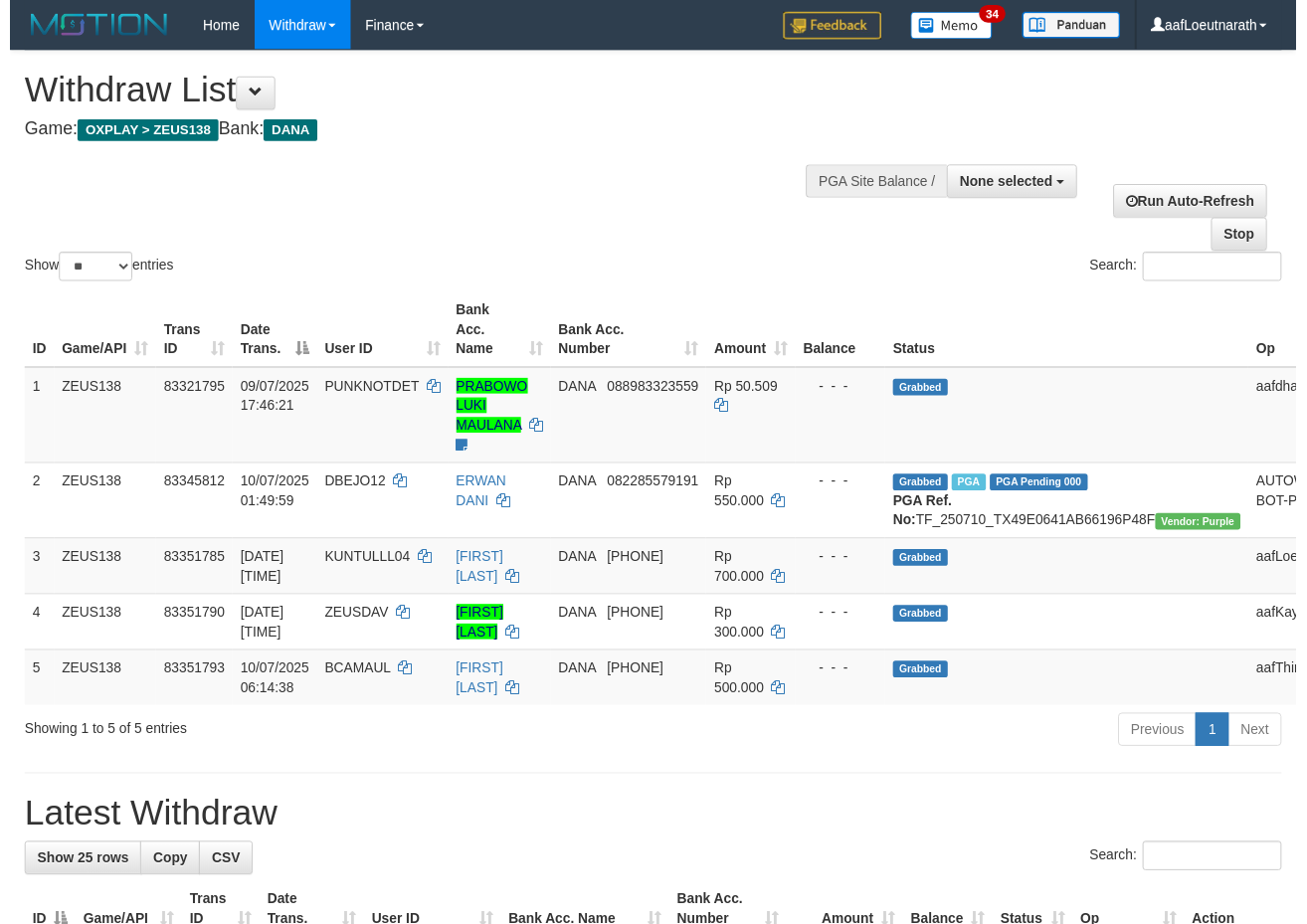 scroll, scrollTop: 0, scrollLeft: 0, axis: both 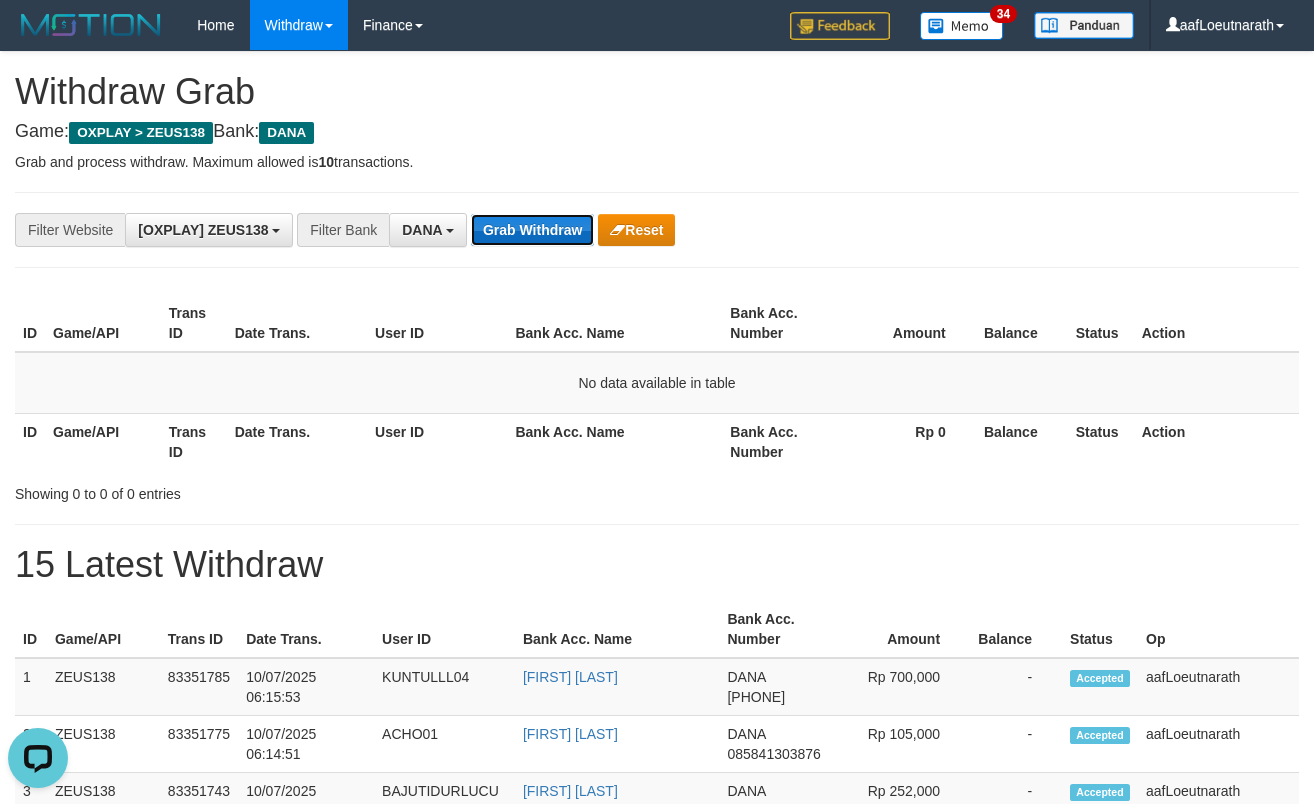 click on "Grab Withdraw" at bounding box center [532, 230] 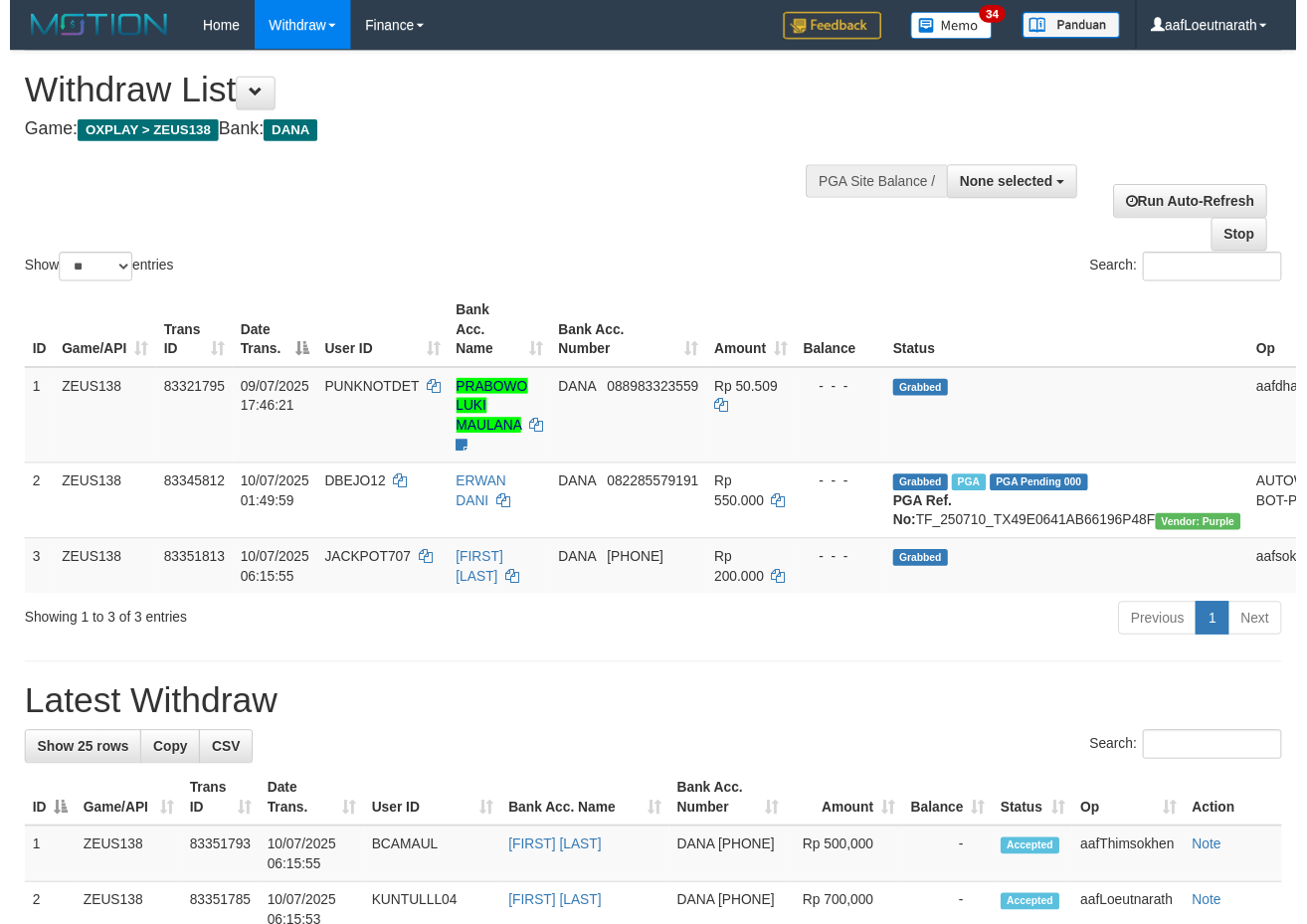 scroll, scrollTop: 0, scrollLeft: 0, axis: both 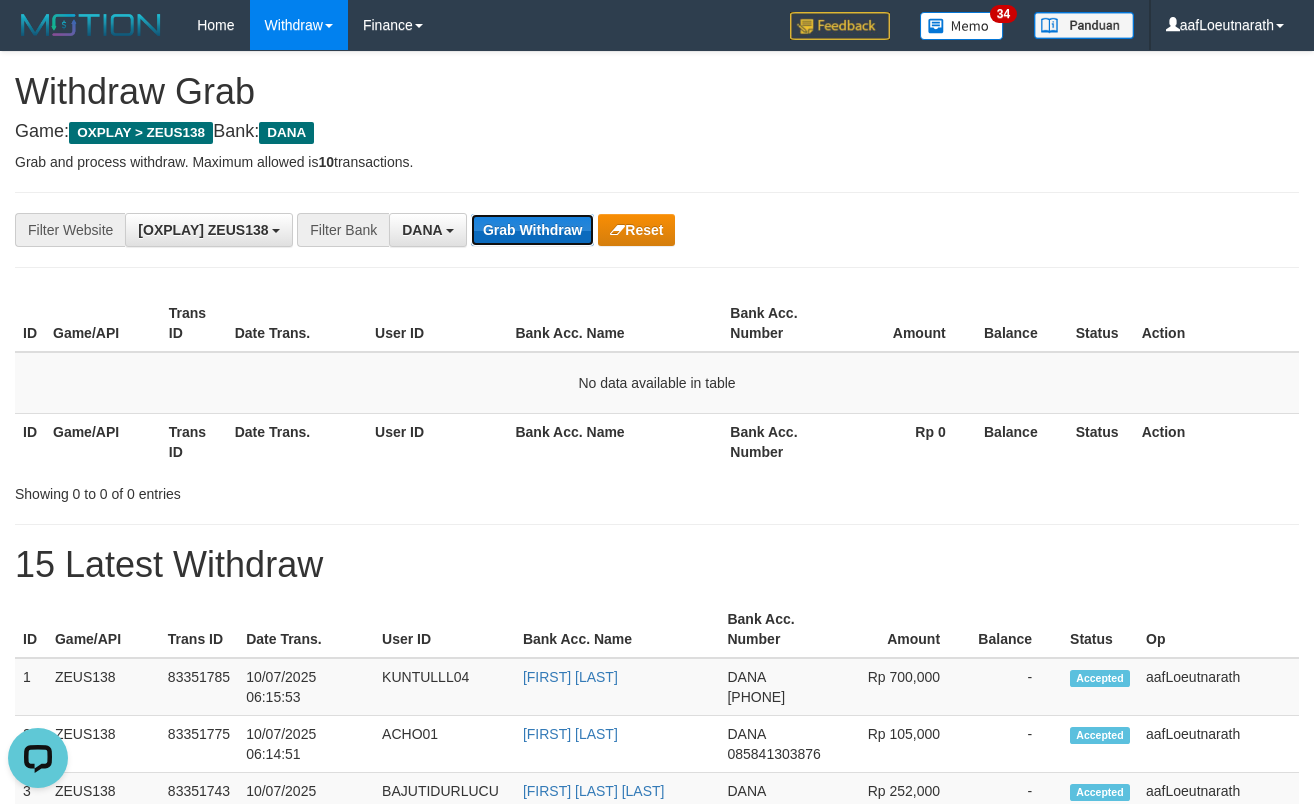 click on "Grab Withdraw" at bounding box center (532, 230) 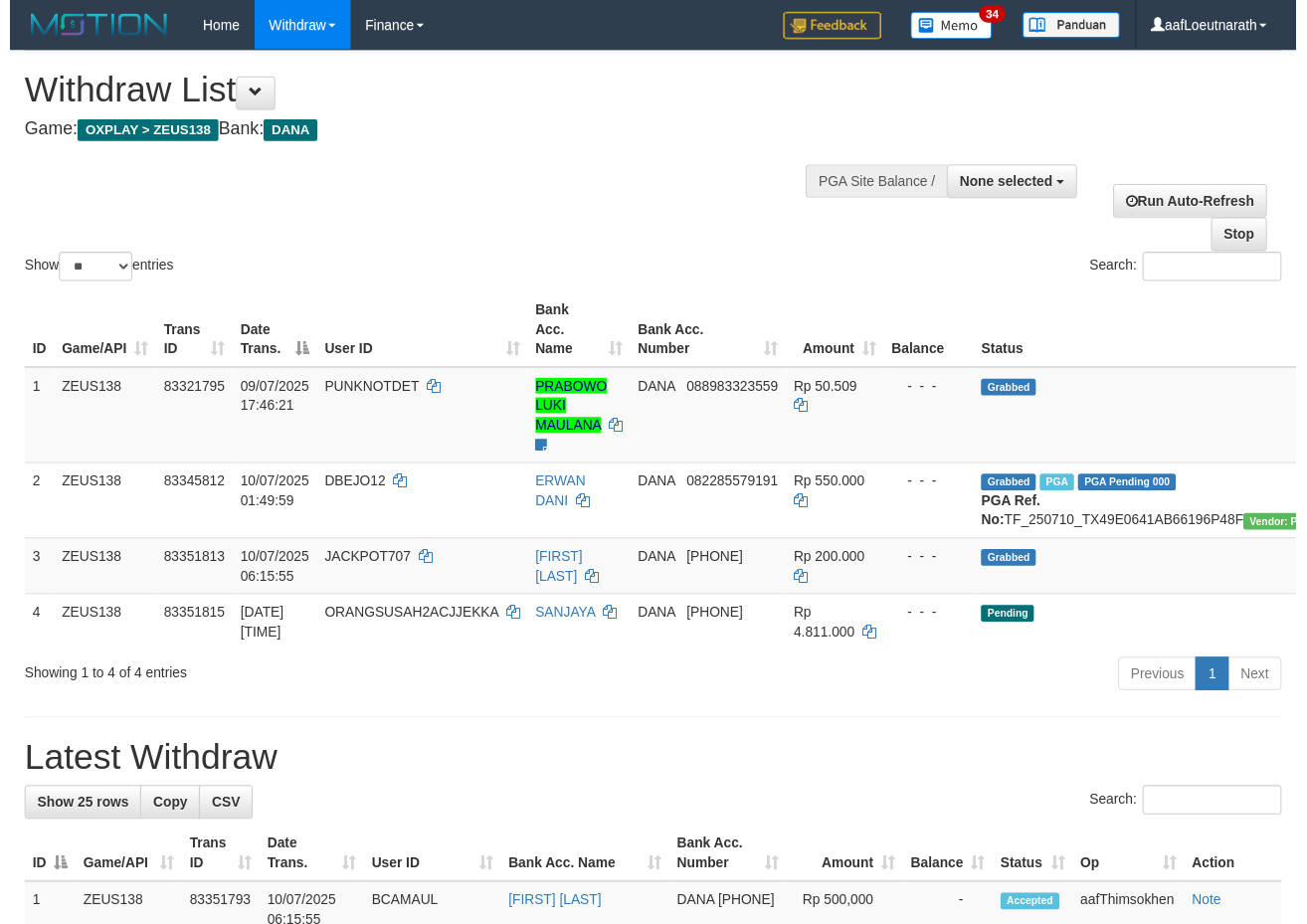 scroll, scrollTop: 0, scrollLeft: 0, axis: both 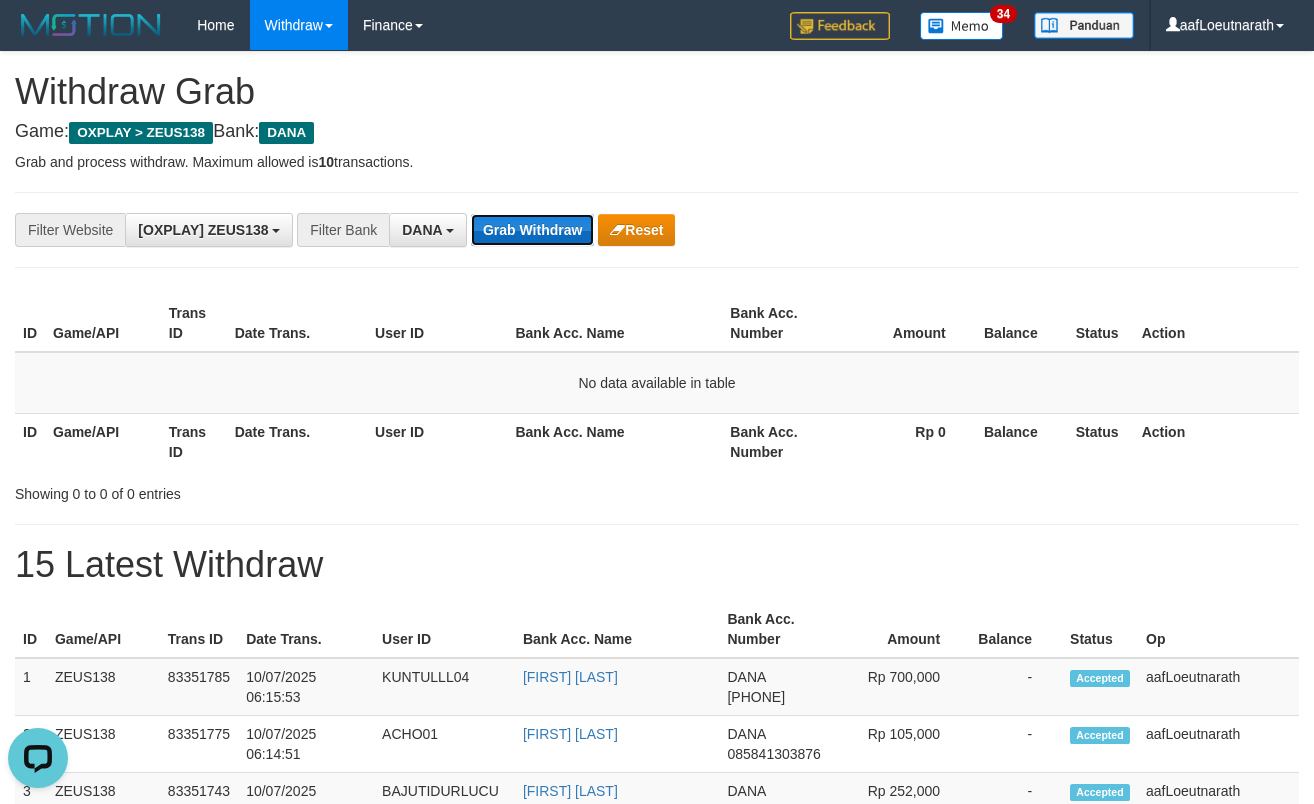 click on "Grab Withdraw" at bounding box center (532, 230) 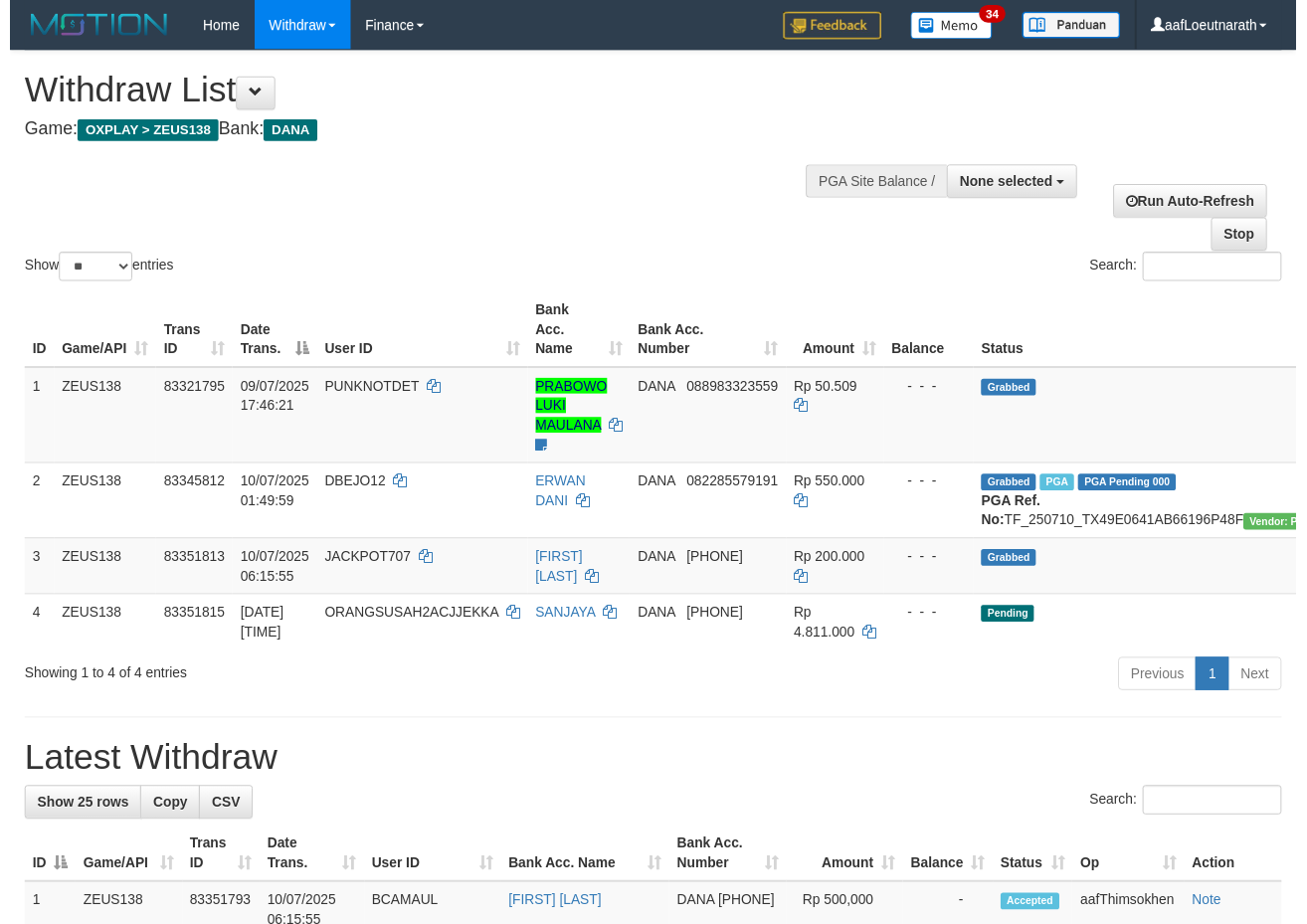 scroll, scrollTop: 0, scrollLeft: 0, axis: both 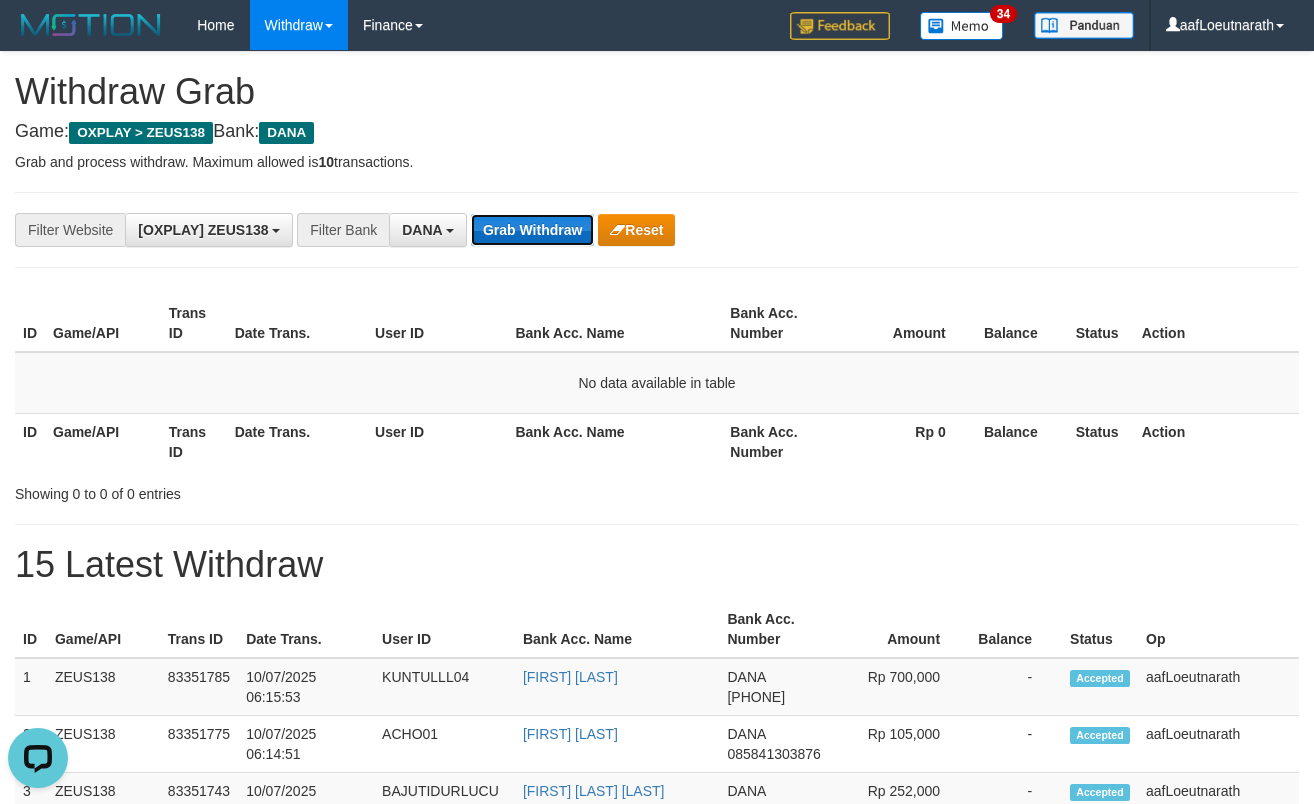 click on "Grab Withdraw" at bounding box center (532, 230) 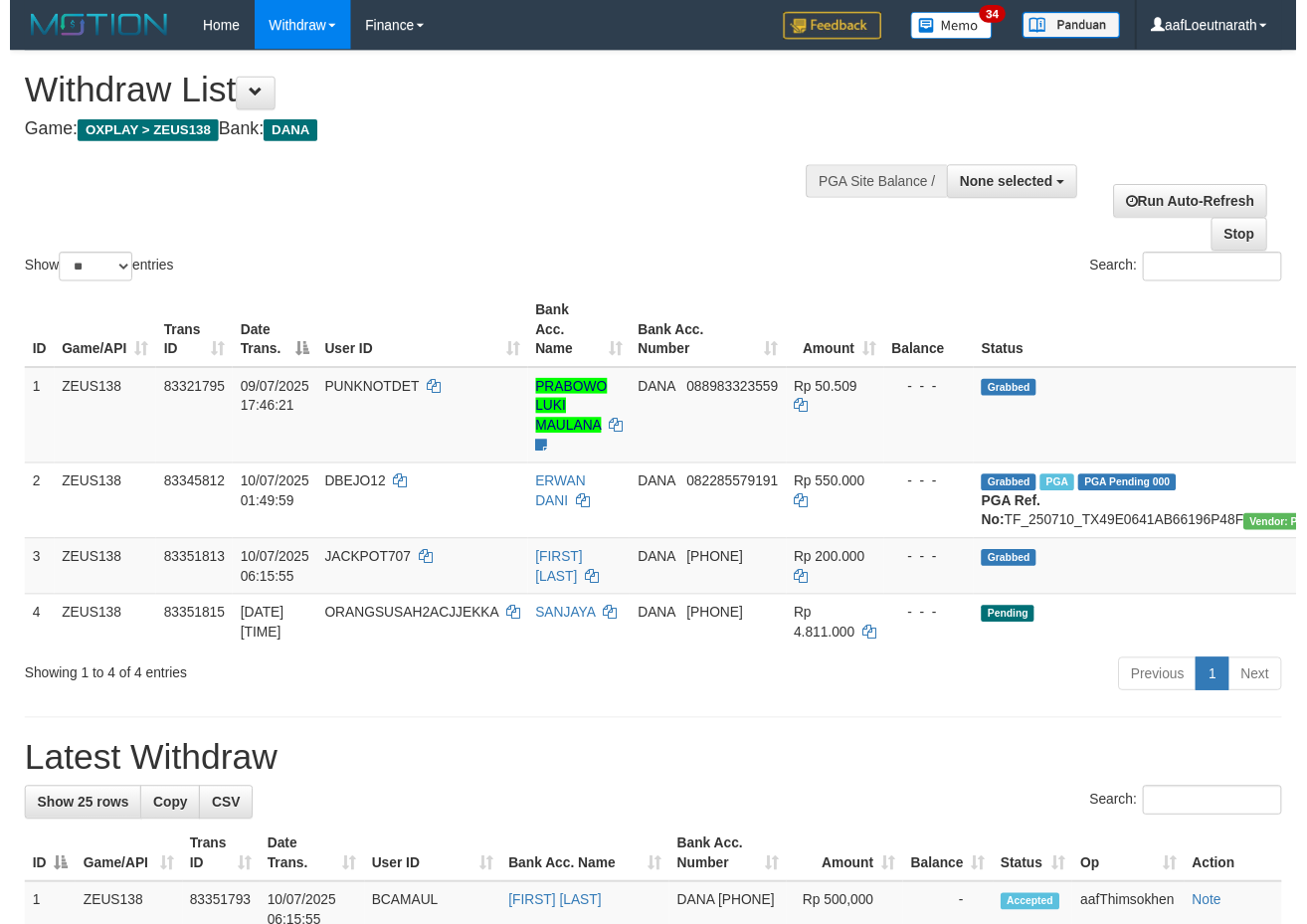 scroll, scrollTop: 0, scrollLeft: 0, axis: both 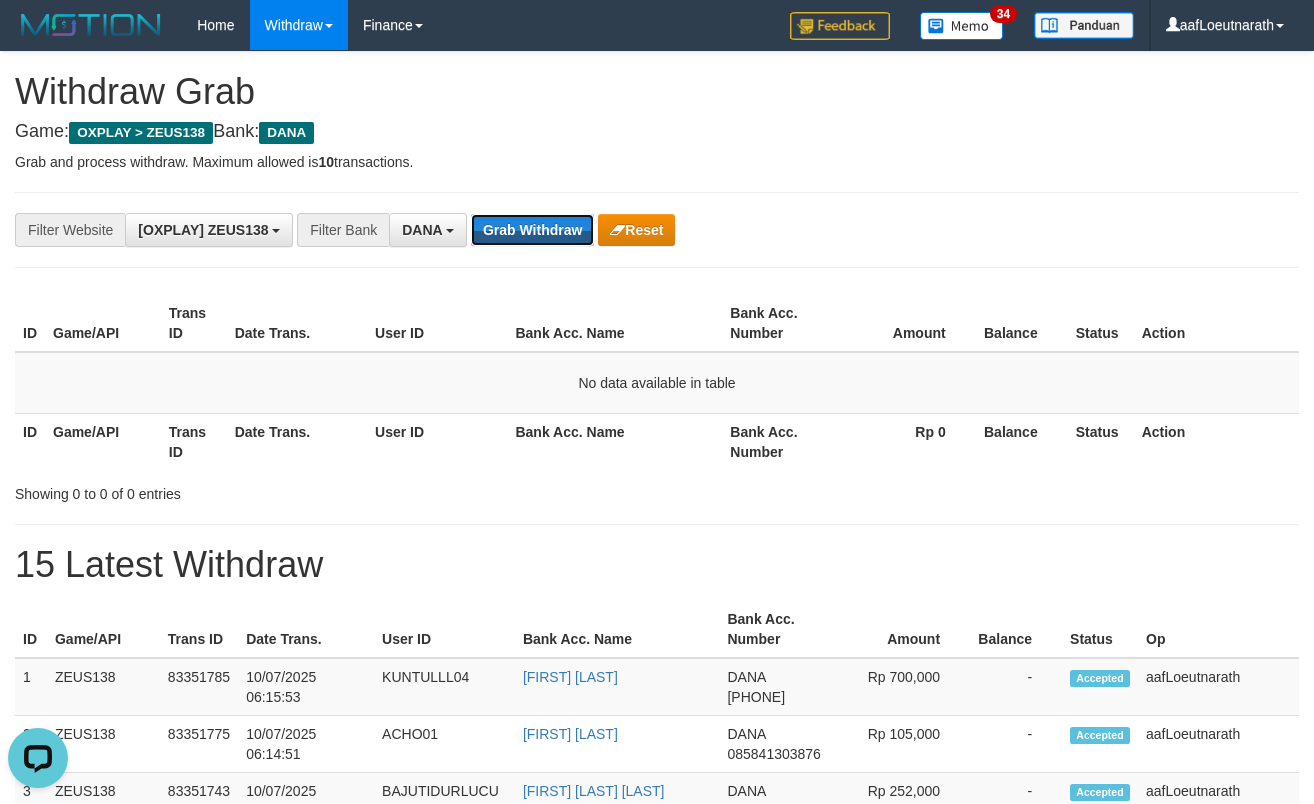 click on "Grab Withdraw" at bounding box center [532, 230] 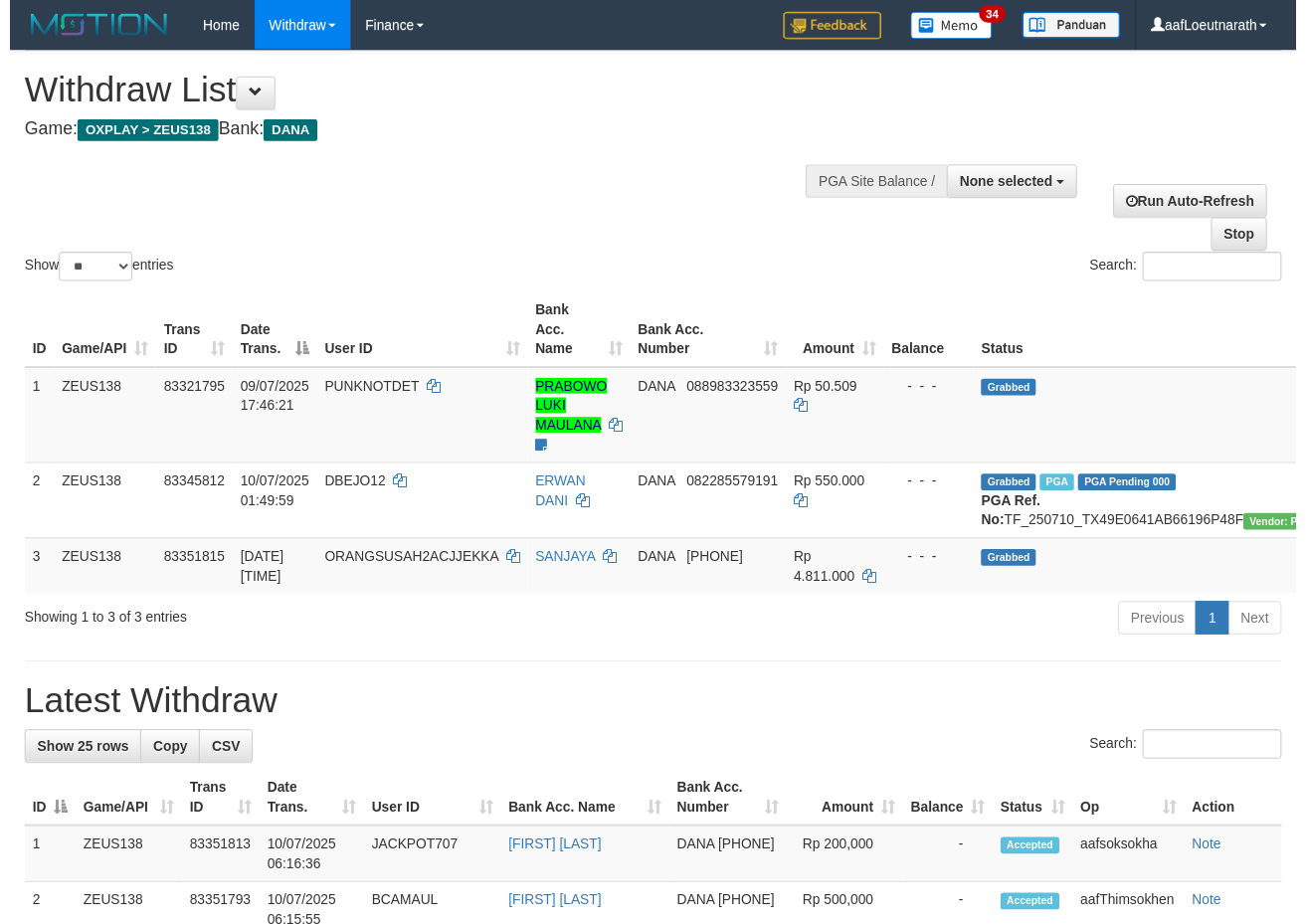 scroll, scrollTop: 0, scrollLeft: 0, axis: both 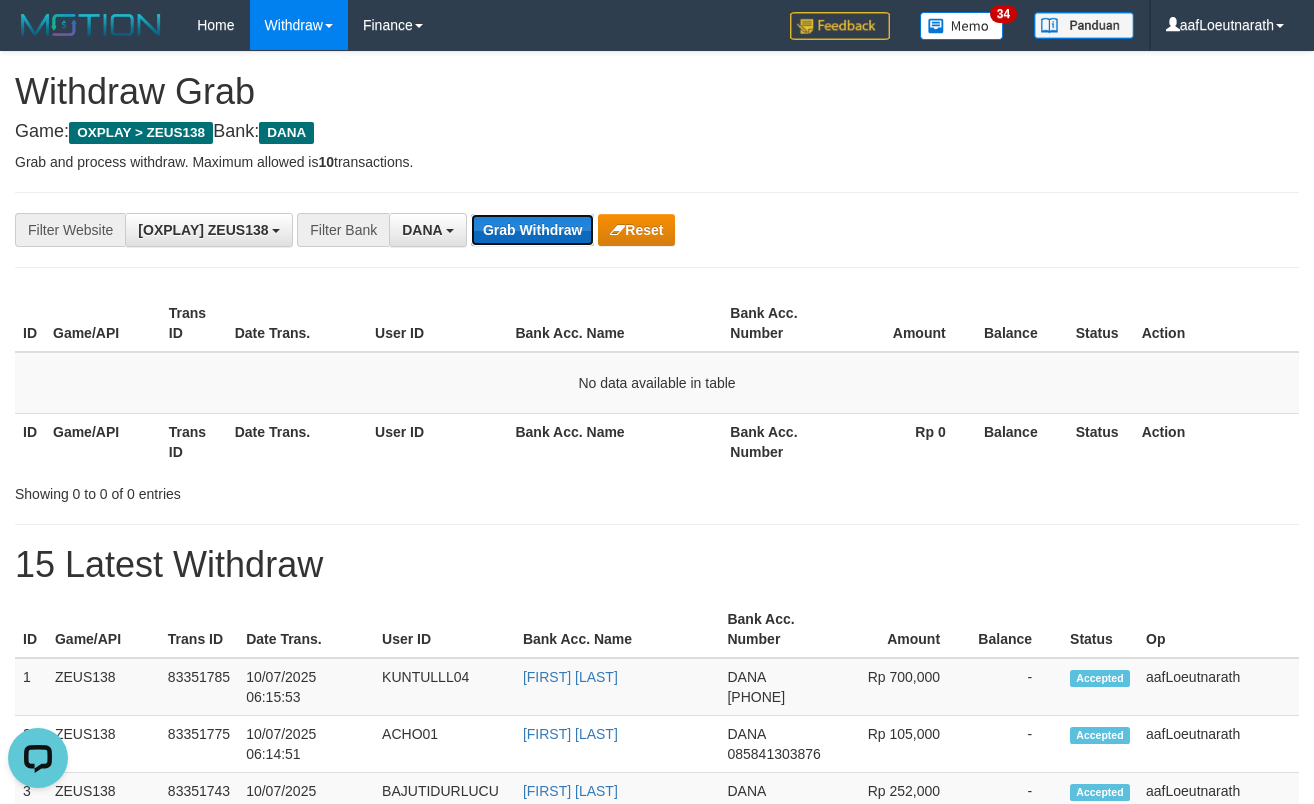click on "Grab Withdraw" at bounding box center (532, 230) 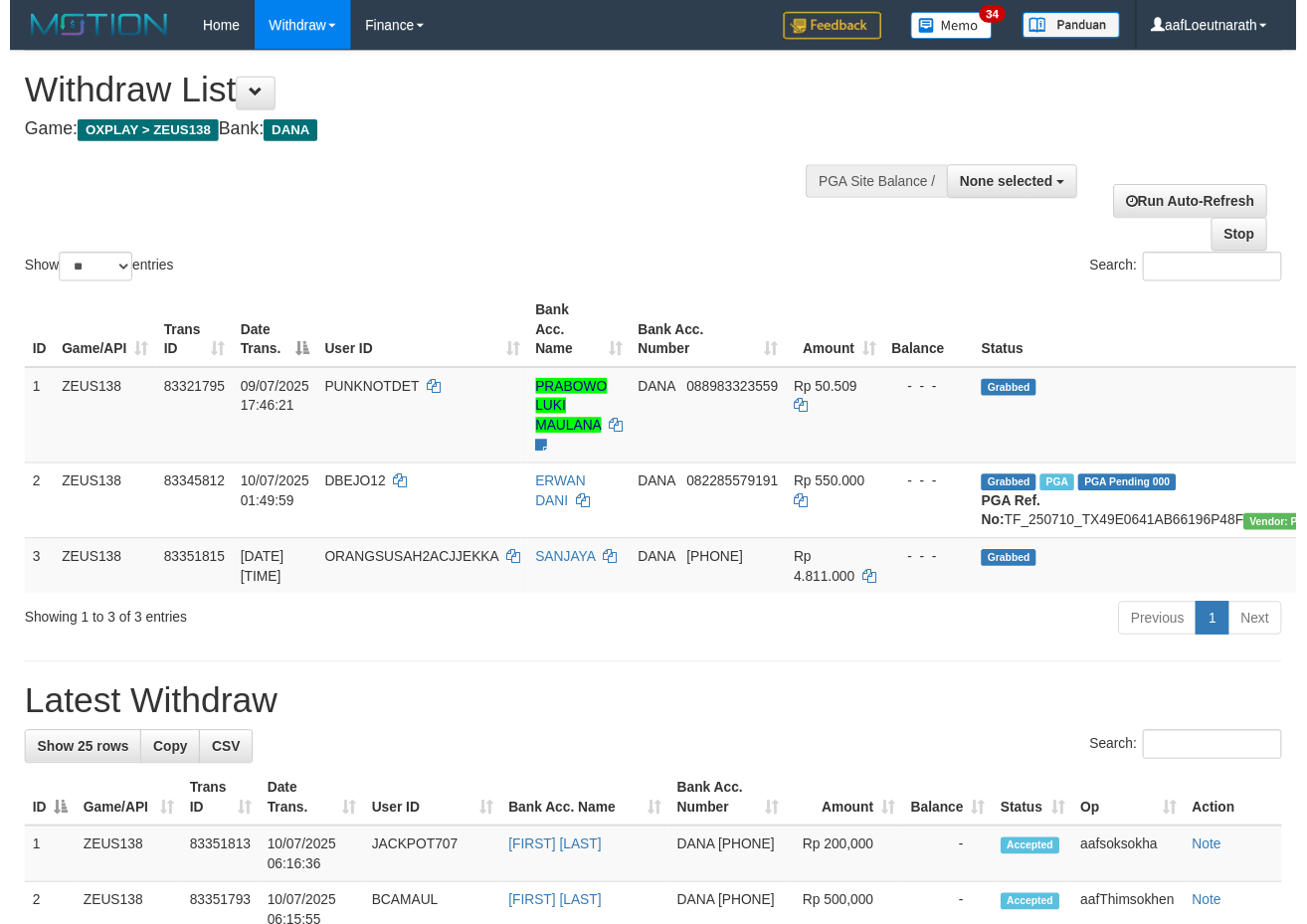scroll, scrollTop: 0, scrollLeft: 0, axis: both 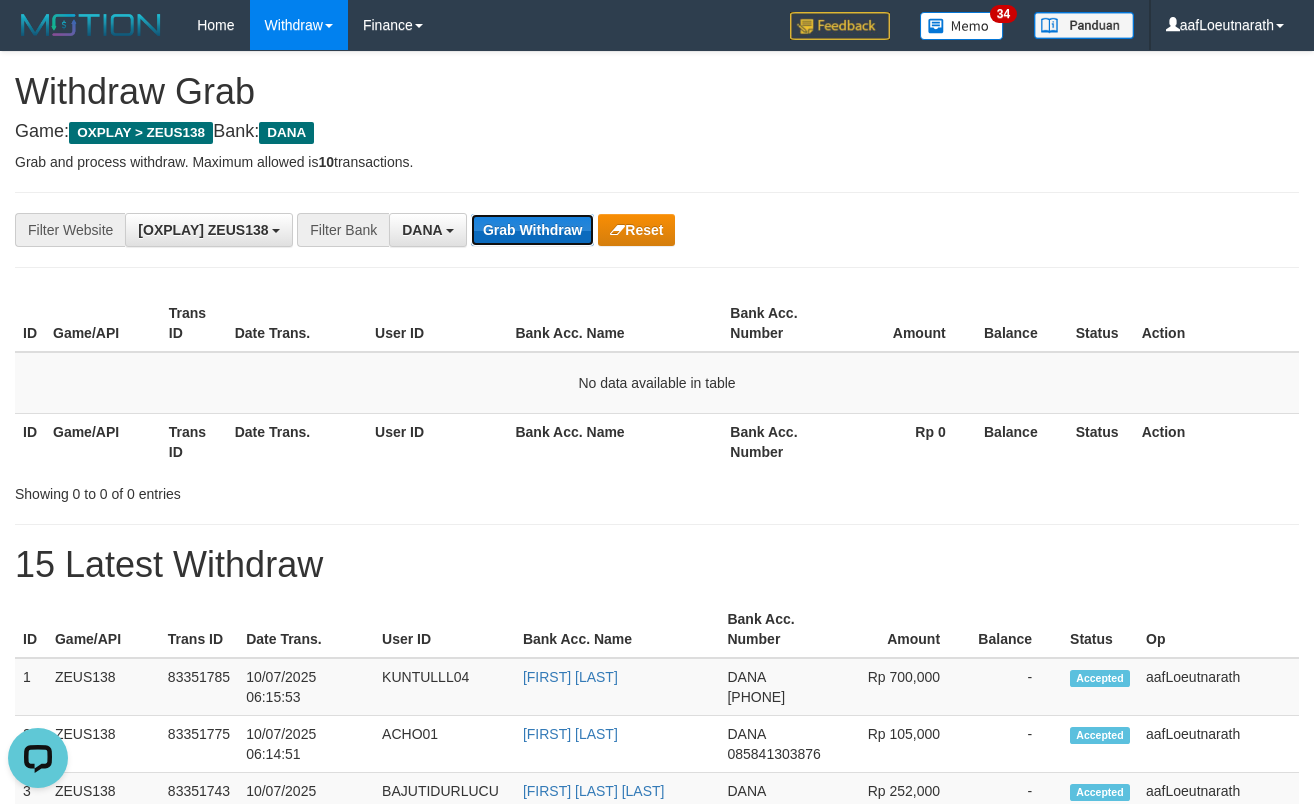 click on "Grab Withdraw" at bounding box center (532, 230) 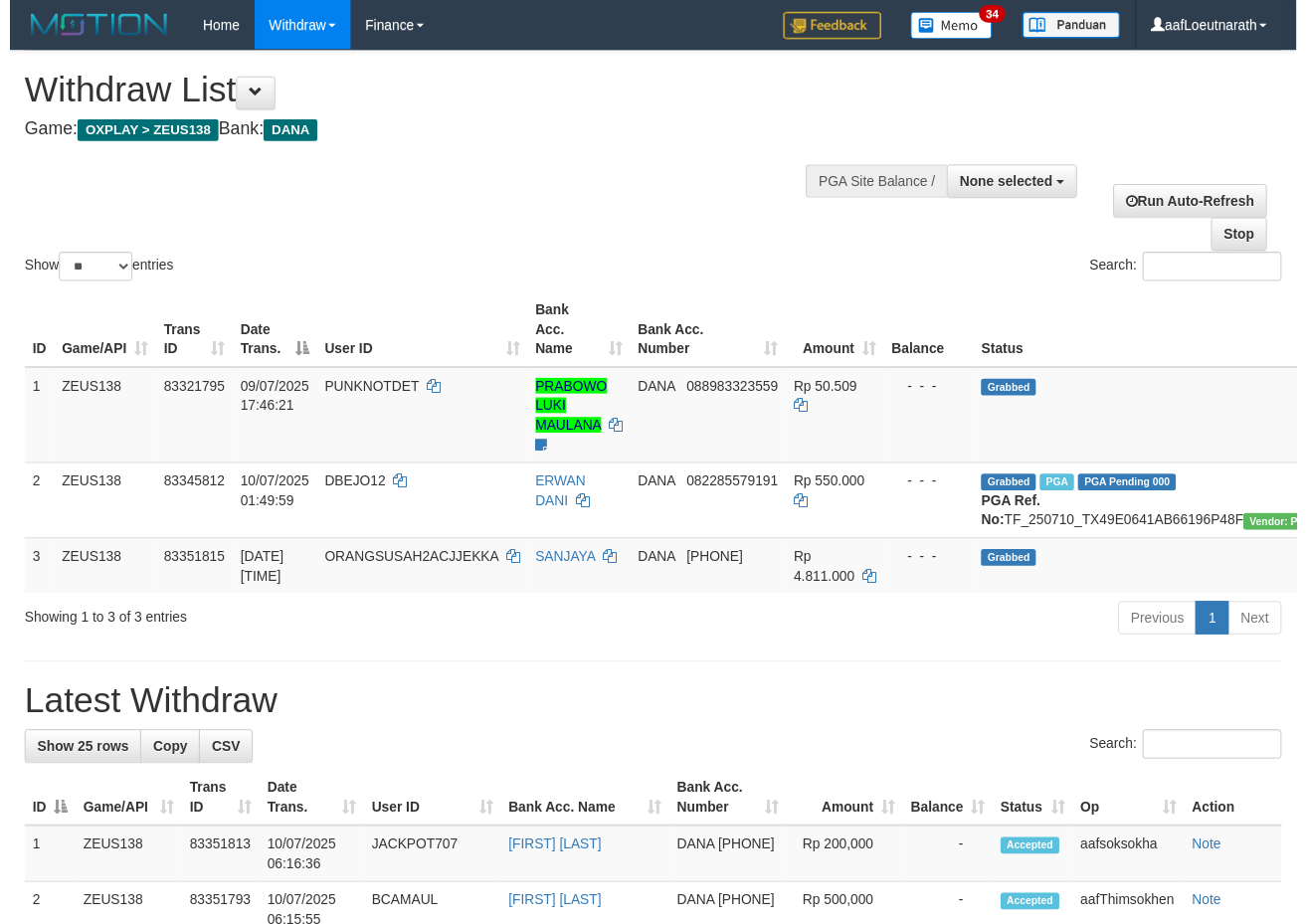 scroll, scrollTop: 0, scrollLeft: 0, axis: both 